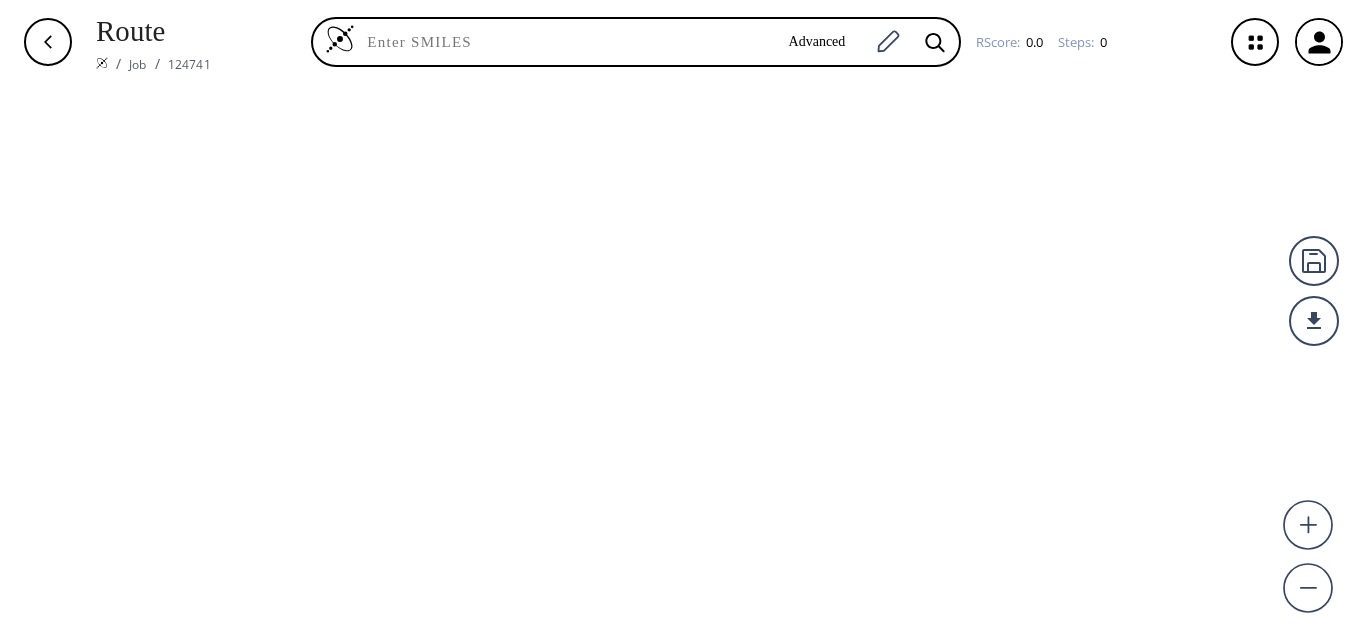 scroll, scrollTop: 0, scrollLeft: 0, axis: both 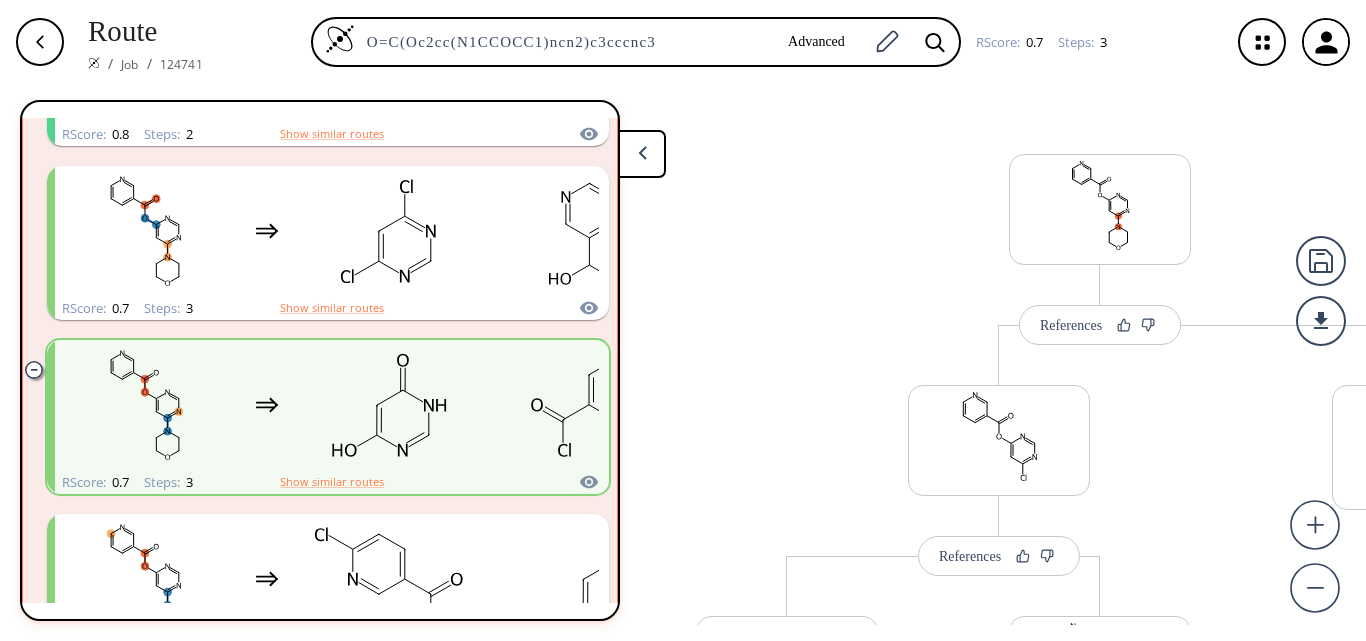 drag, startPoint x: 680, startPoint y: 47, endPoint x: 205, endPoint y: 71, distance: 475.60593 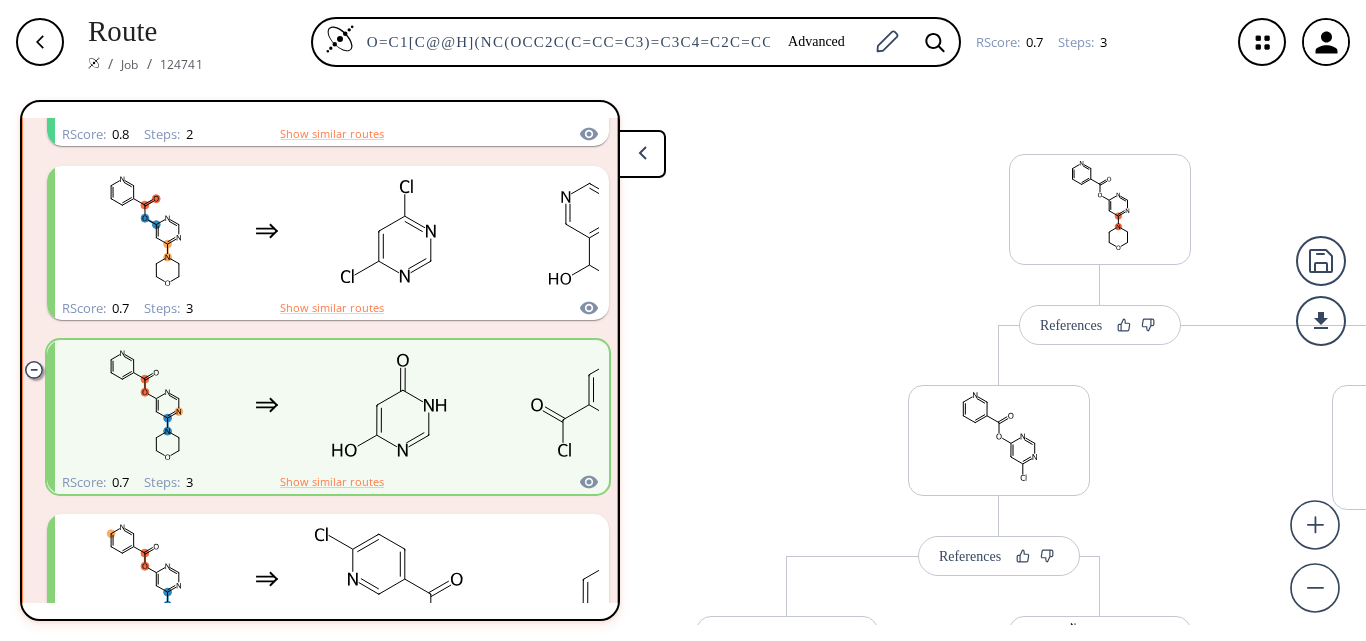 scroll, scrollTop: 0, scrollLeft: 290, axis: horizontal 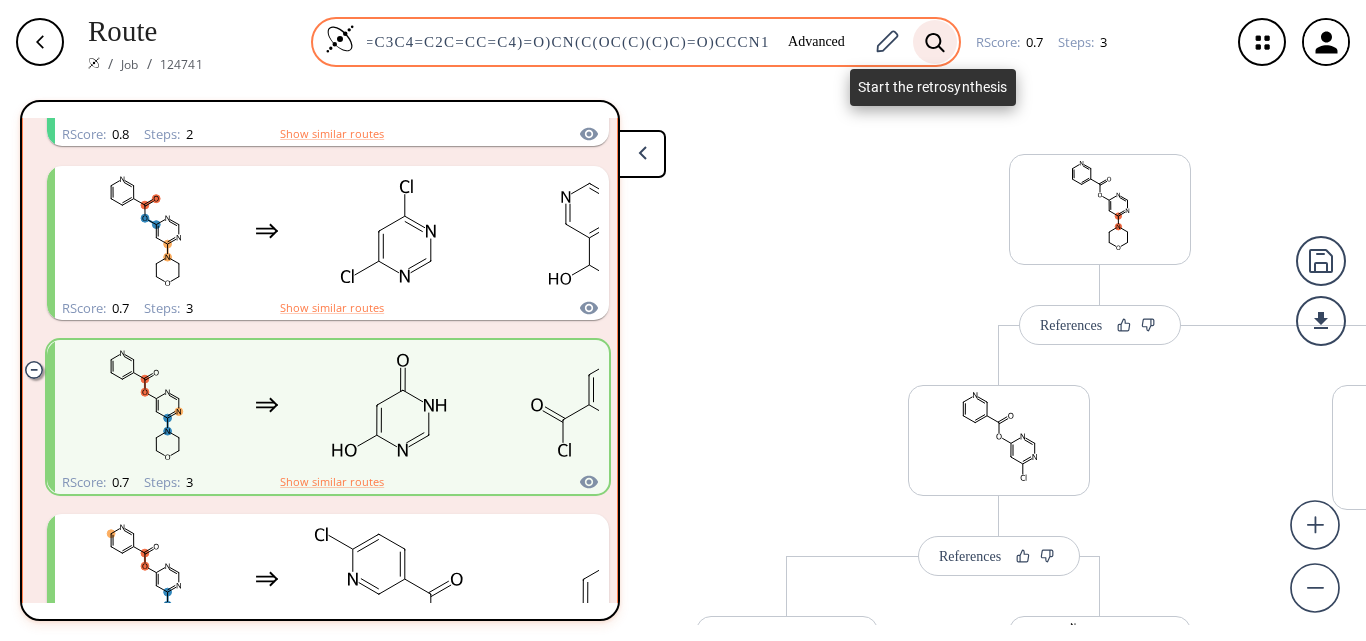 type on "O=C1[C@@H](NC(OCC2C(C=CC=C3)=C3C4=C2C=CC=C4)=O)CN(C(OC(C)(C)C)=O)CCCN1" 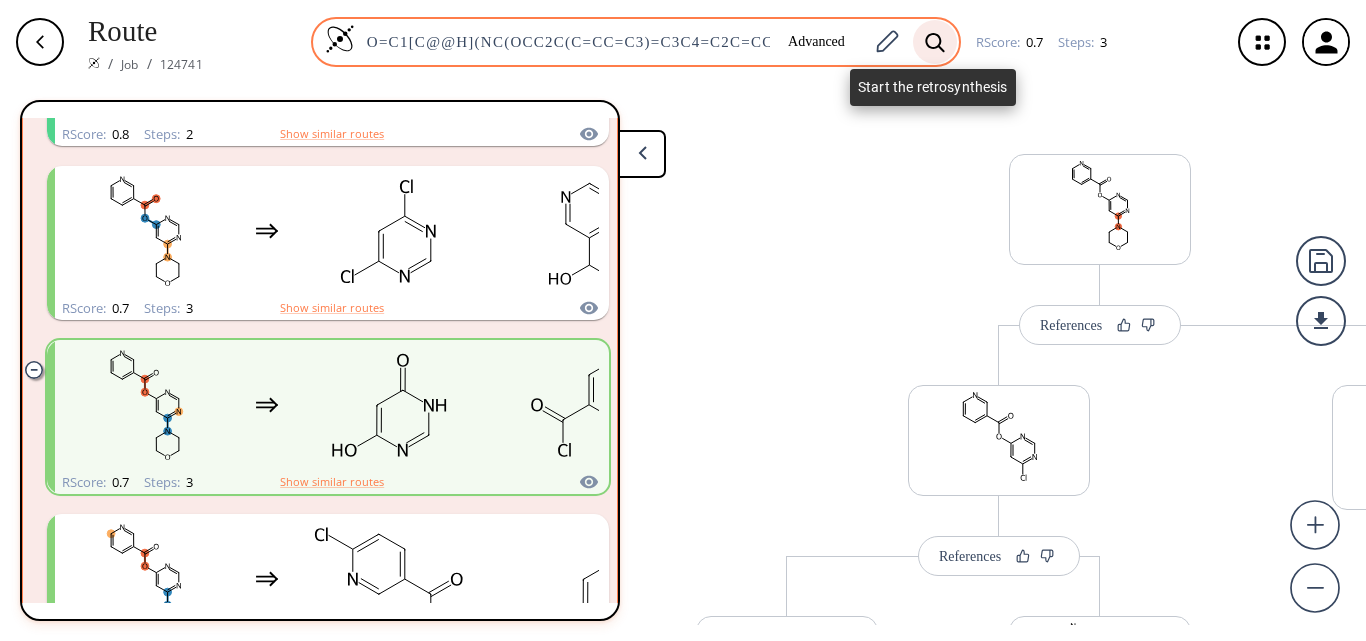 click at bounding box center (935, 42) 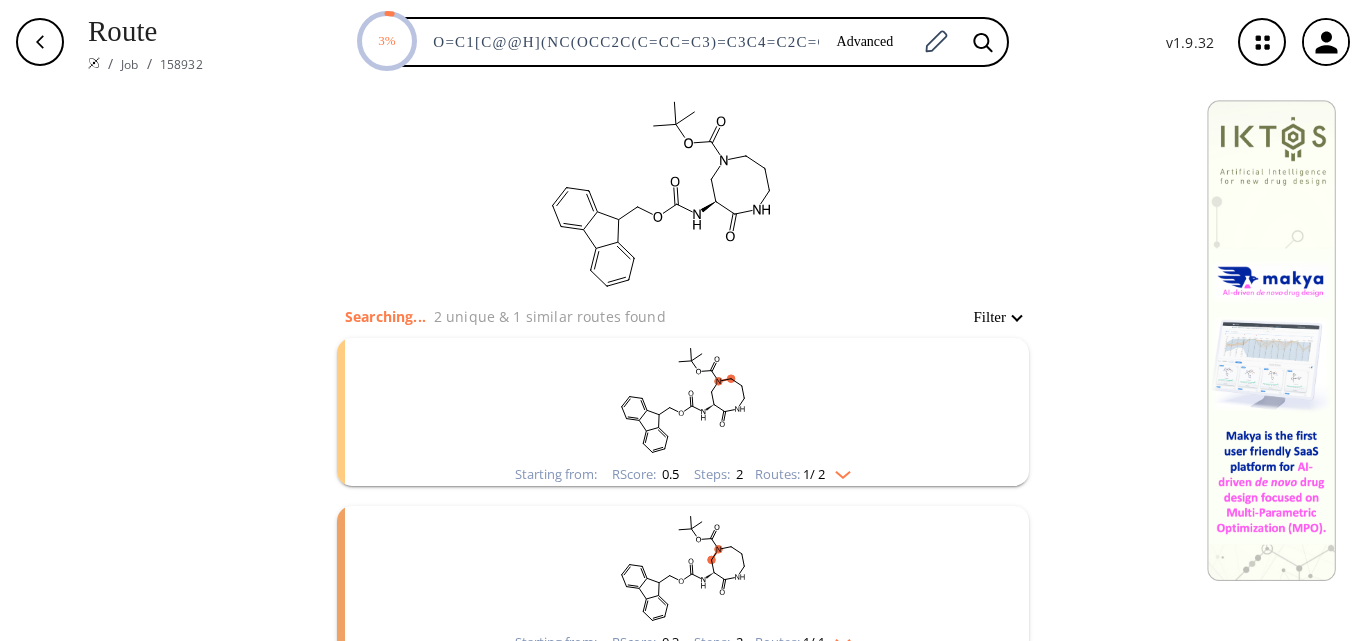 click at bounding box center (838, 471) 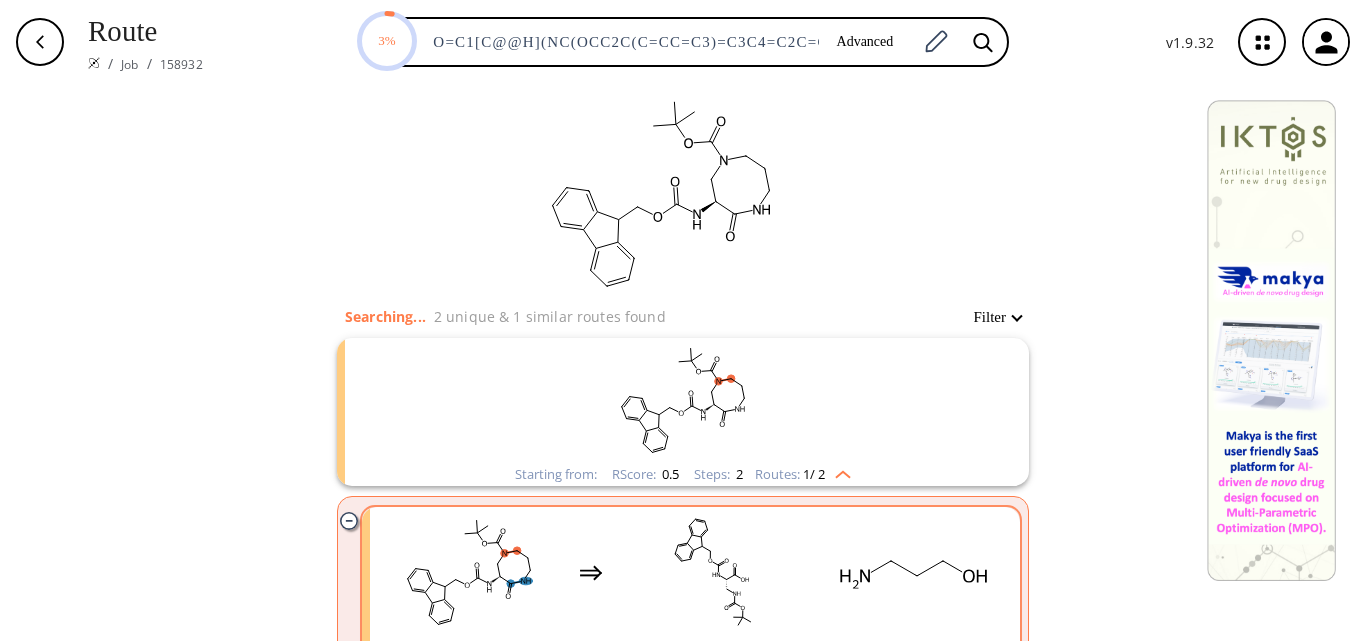 scroll, scrollTop: 100, scrollLeft: 0, axis: vertical 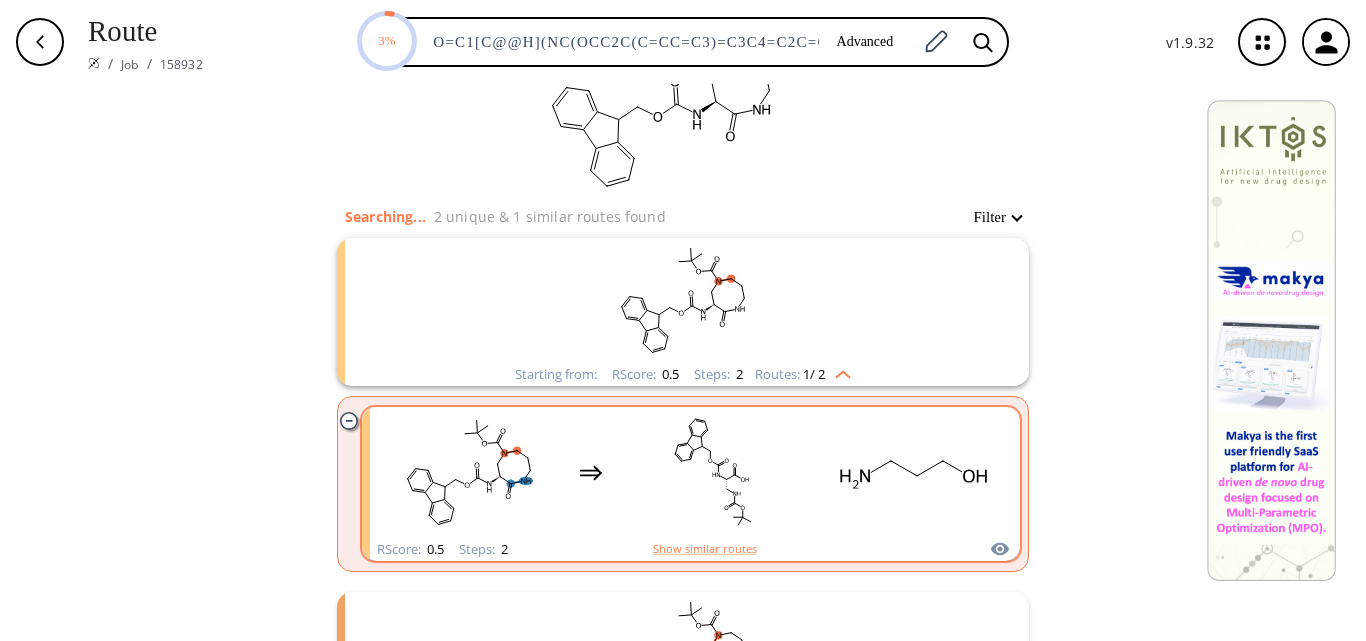 click at bounding box center (943, 461) 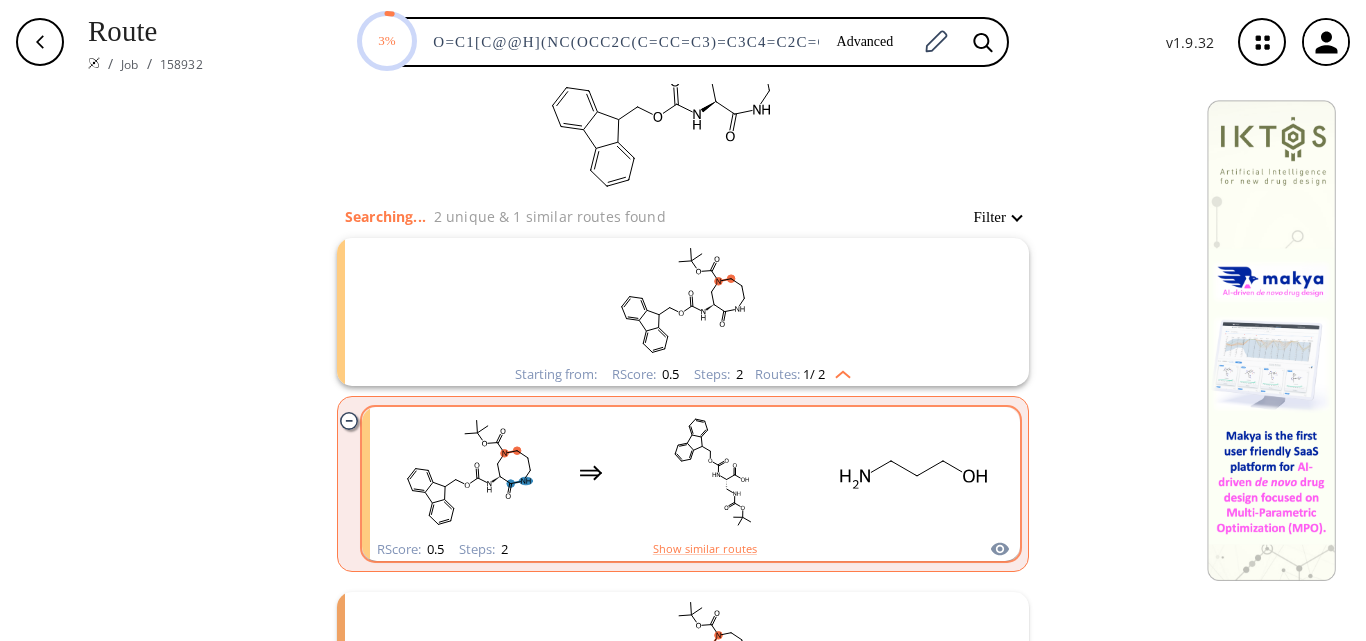 scroll, scrollTop: 0, scrollLeft: 0, axis: both 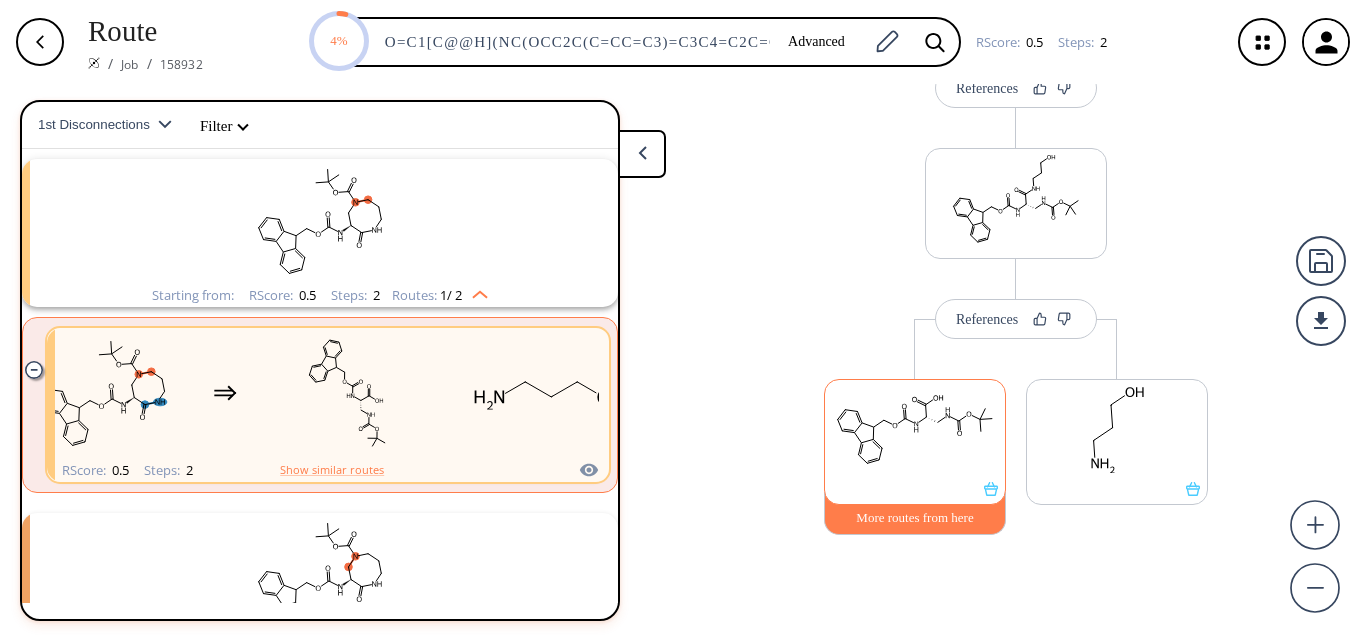 click on "More routes from here" at bounding box center (915, 513) 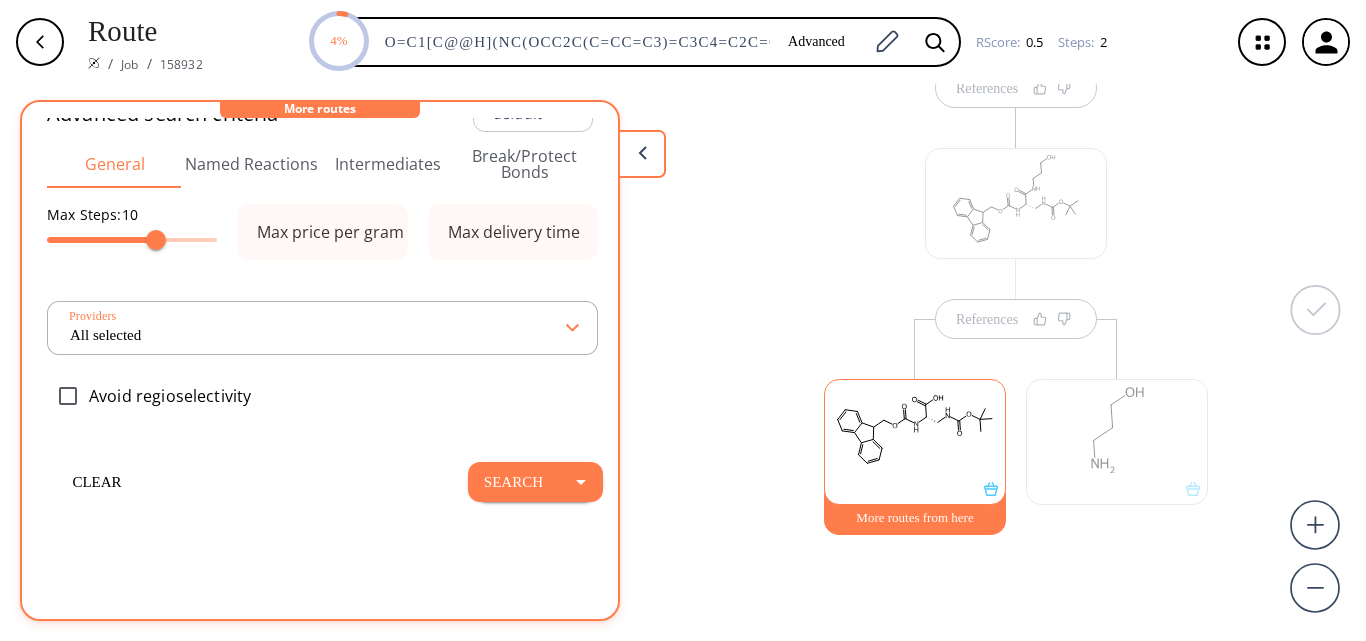 scroll, scrollTop: 0, scrollLeft: 0, axis: both 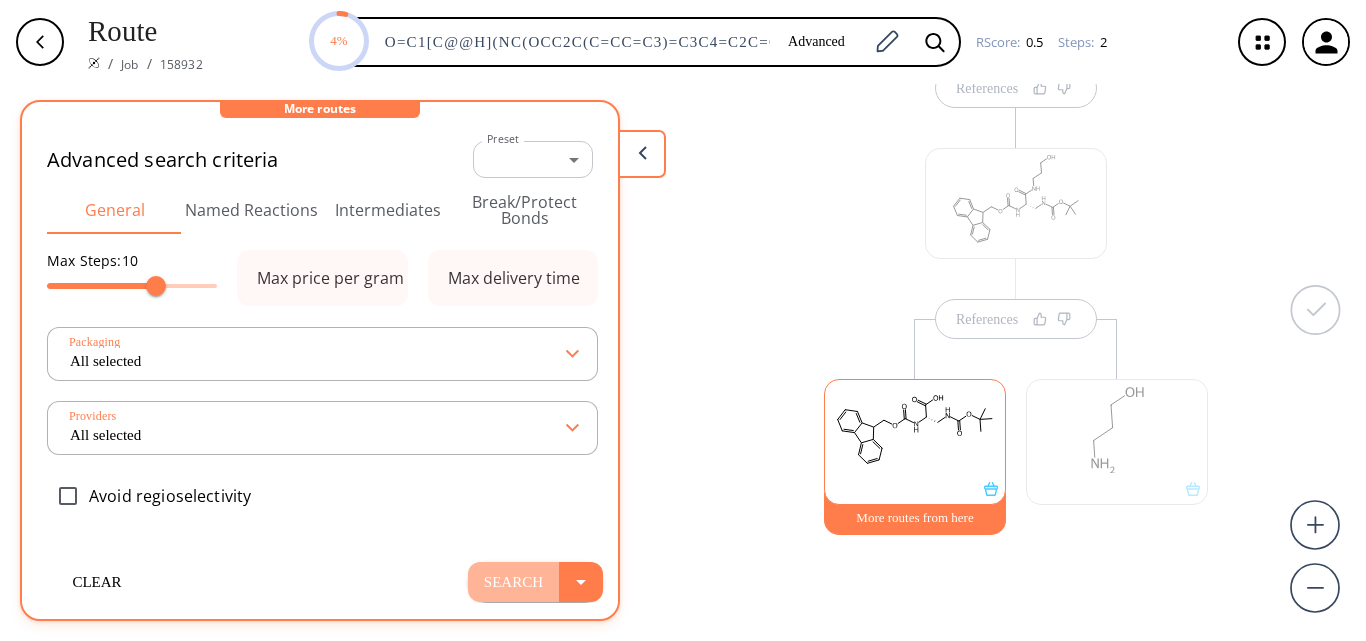 click on "Search" at bounding box center [513, 582] 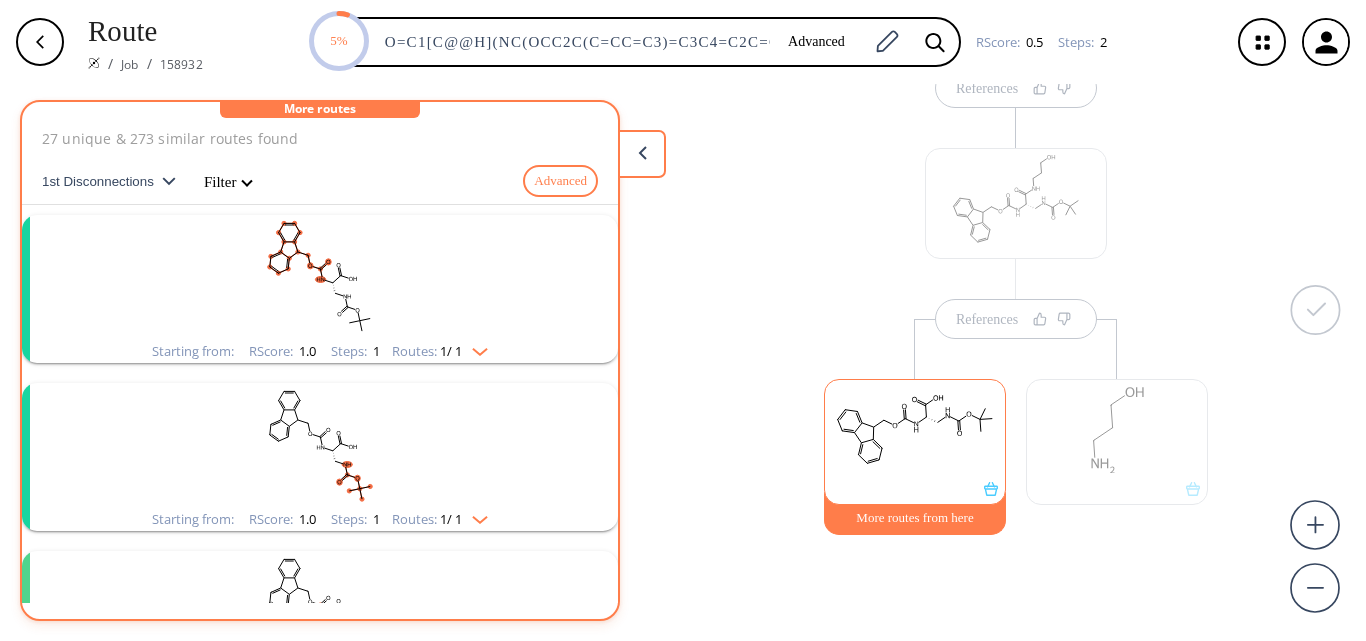 click at bounding box center (475, 348) 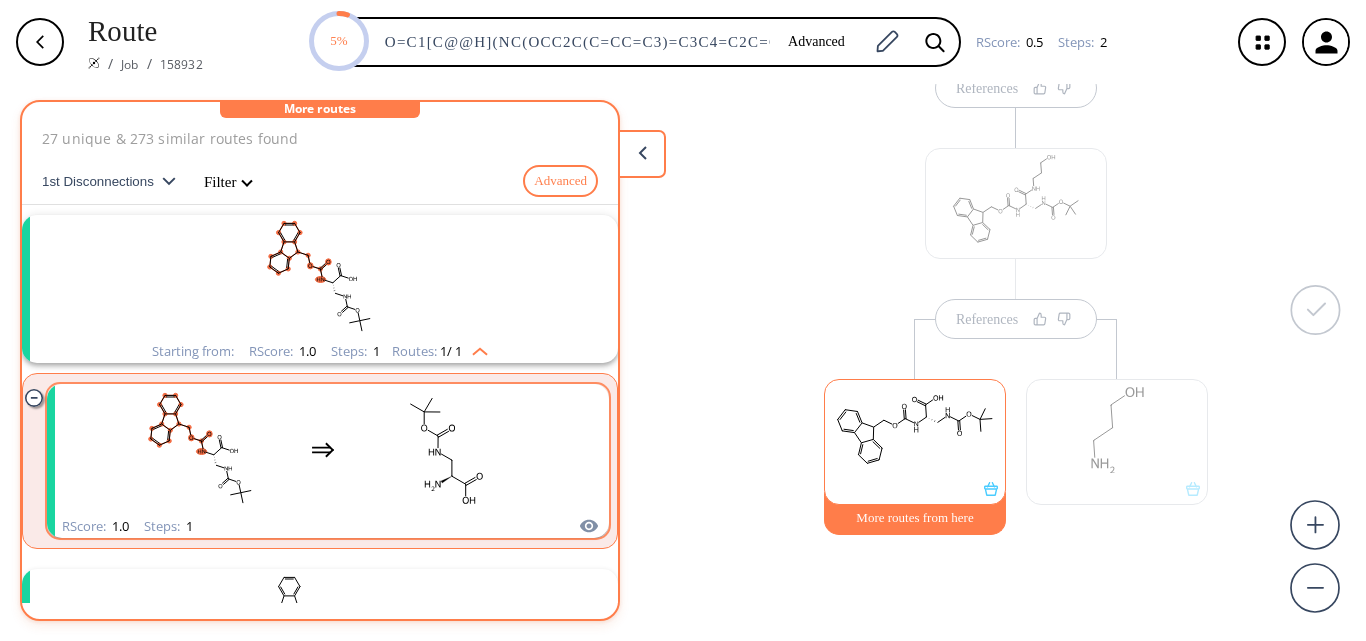 click at bounding box center (445, 449) 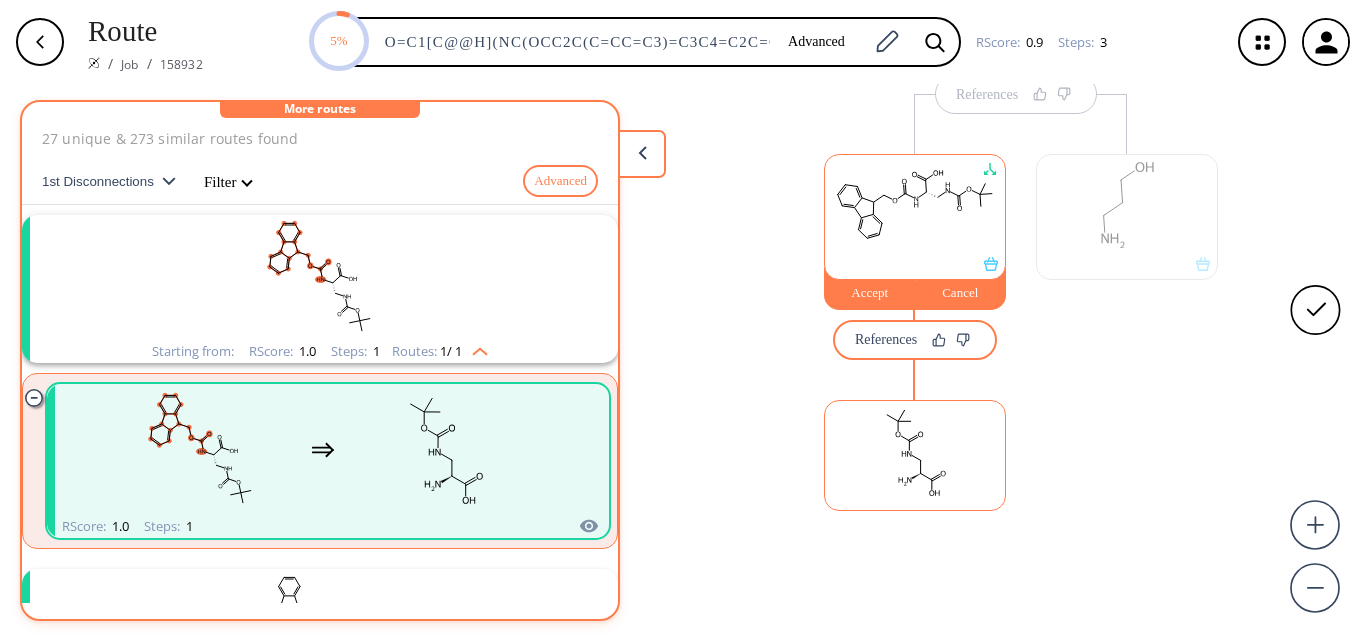 scroll, scrollTop: 472, scrollLeft: 0, axis: vertical 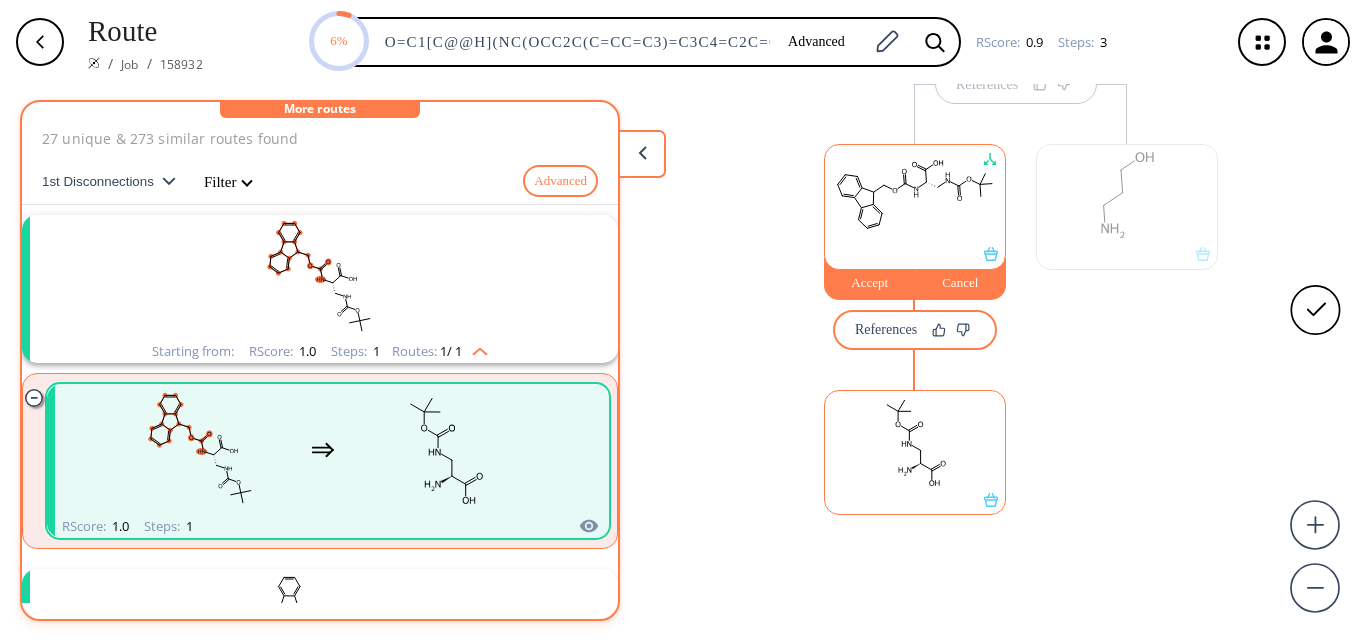 click at bounding box center (910, 431) 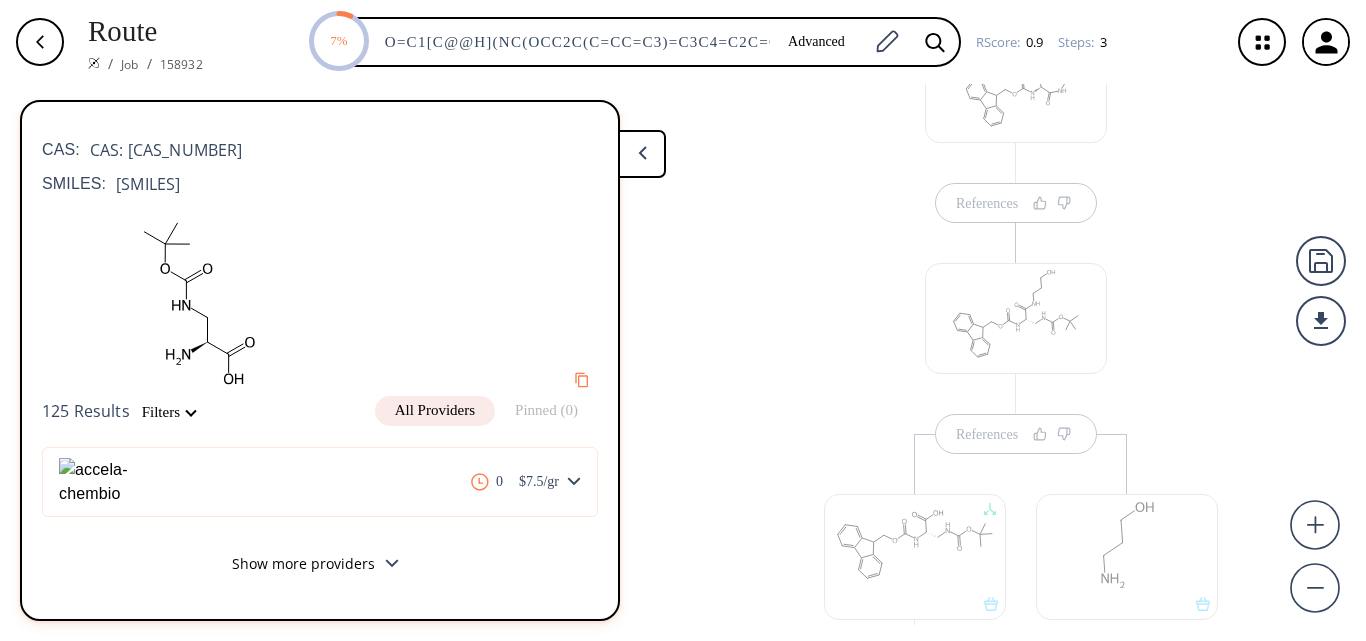 scroll, scrollTop: 22, scrollLeft: 0, axis: vertical 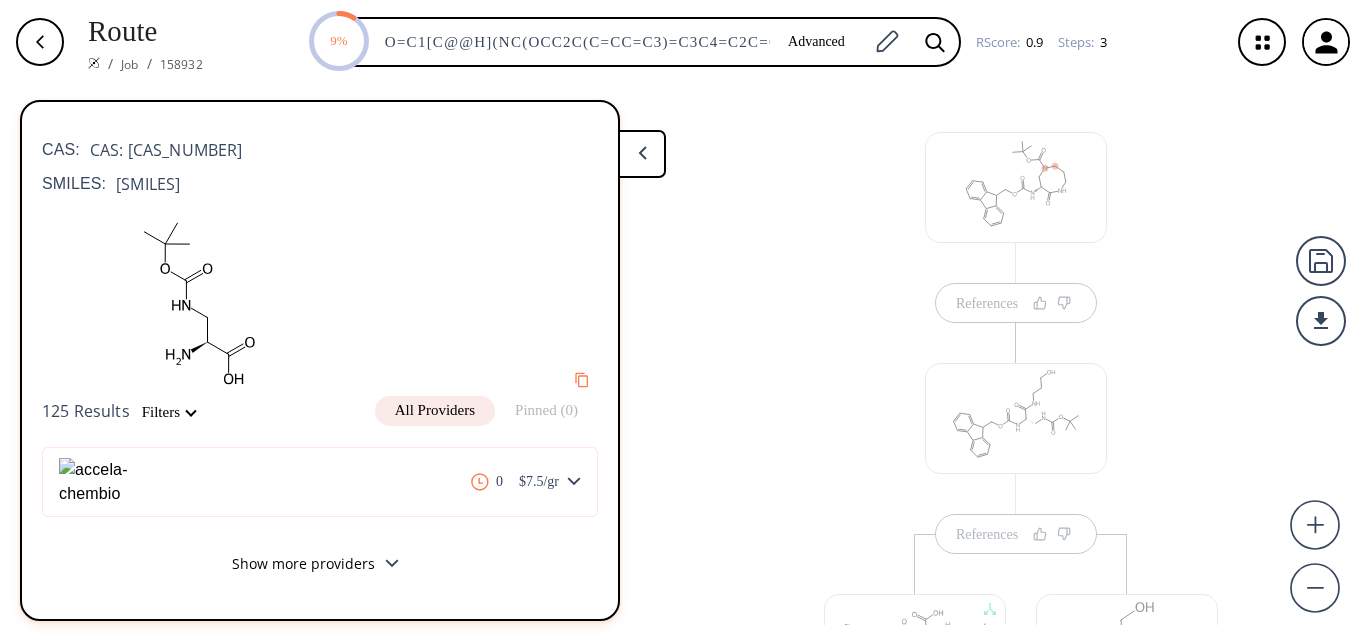 click on "References References References" at bounding box center (1016, 598) 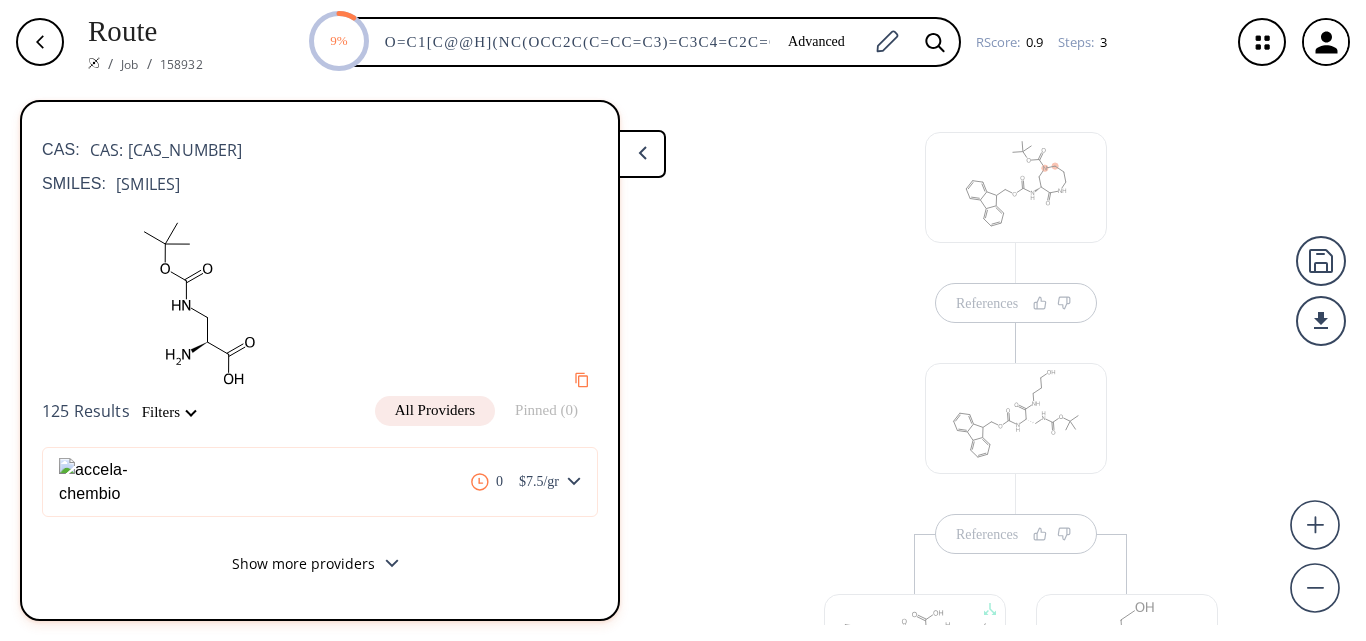 click on "References References" at bounding box center (1016, 694) 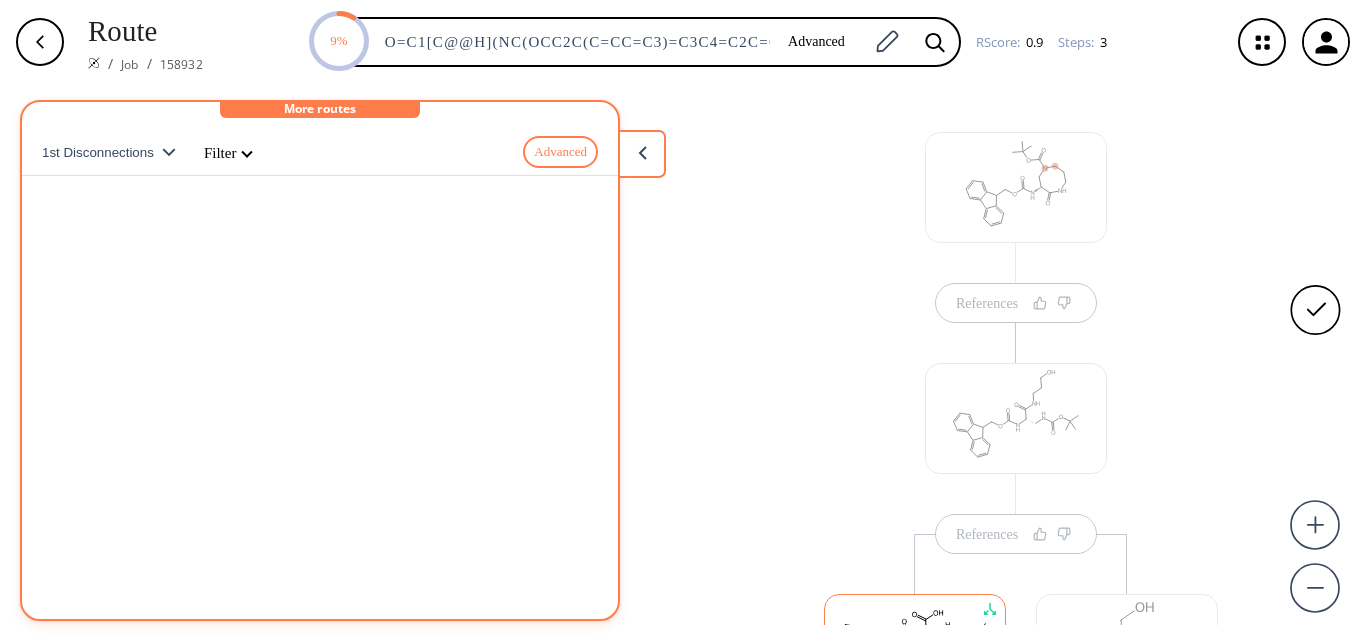 click on "References References Accept Cancel References" at bounding box center [1016, 598] 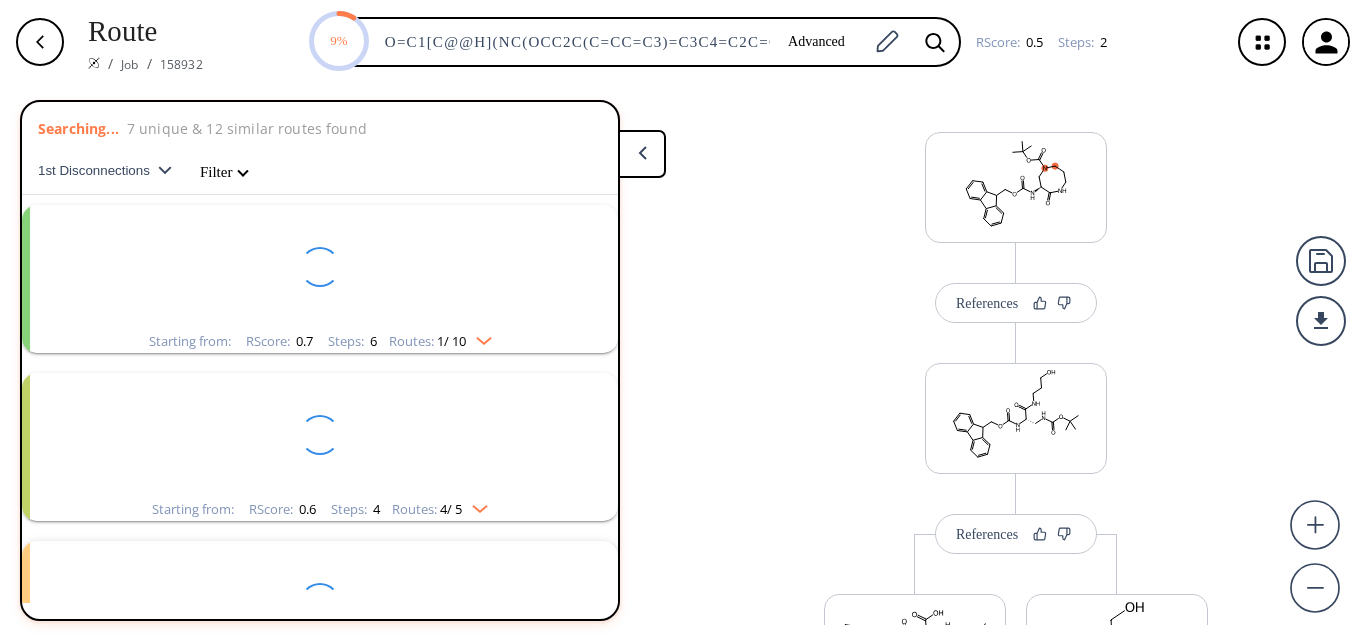 scroll, scrollTop: 46, scrollLeft: 0, axis: vertical 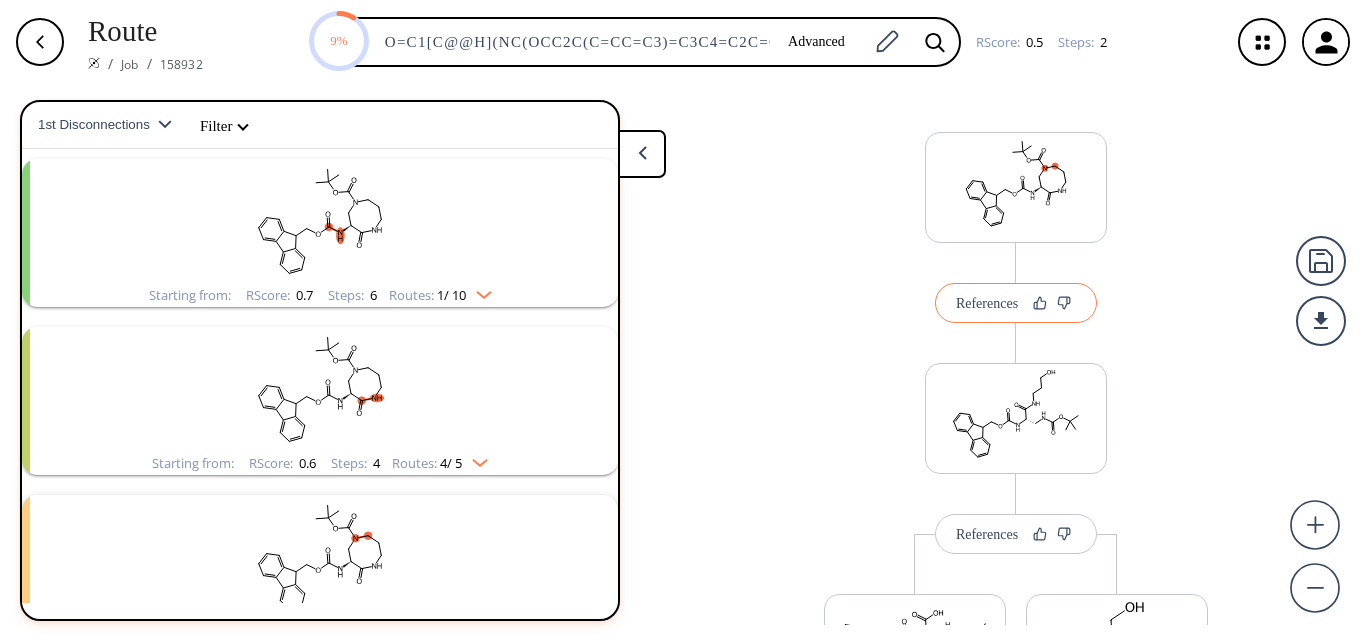 click on "References" at bounding box center (987, 303) 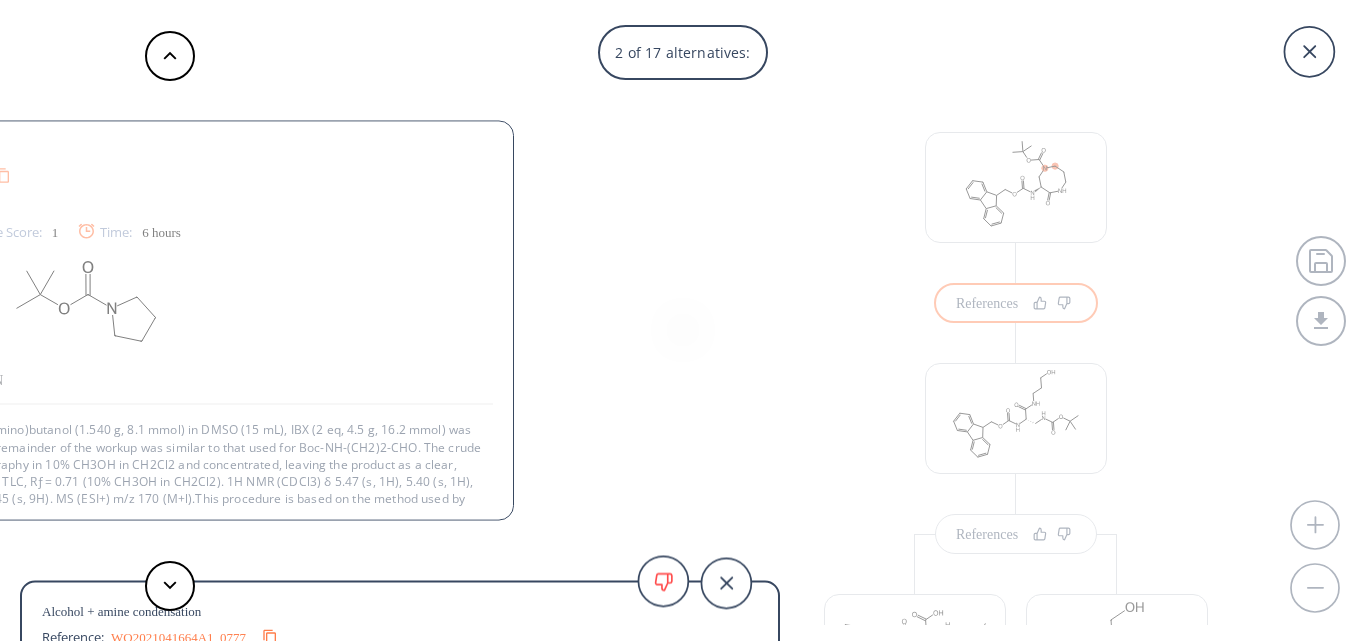 scroll, scrollTop: 100, scrollLeft: 0, axis: vertical 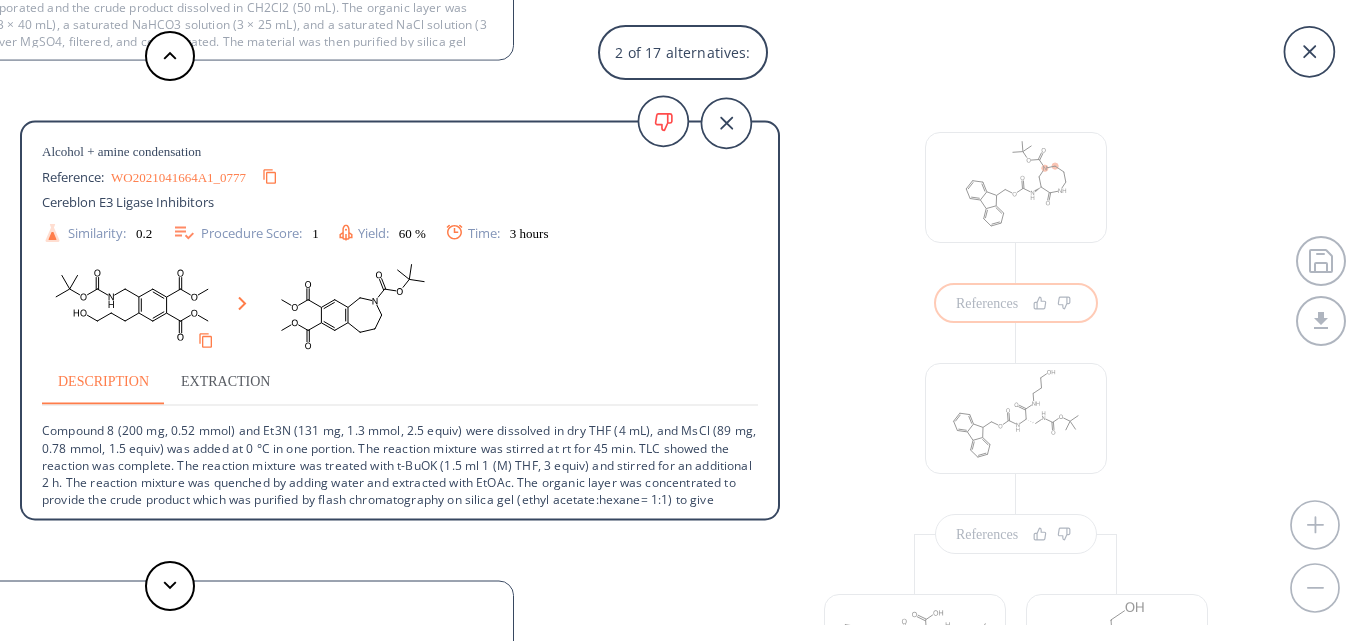 click on "Compound 8 (200 mg, 0.52 mmol) and Et3N (131 mg, 1.3 mmol, 2.5 equiv) were dissolved in dry THF (4 mL), and MsCl (89 mg, 0.78 mmol, 1.5 equiv) was added at 0 °C in one portion. The reaction mixture was stirred at rt for 45 min. TLC showed the reaction was complete. The reaction mixture was treated with t-BuOK (1.5 ml 1 (M) THF, 3 equiv) and stirred for an additional 2 h. The reaction mixture was quenched by adding water and extracted with EtOAc. The organic layer was concentrated to provide the crude product which was purified by flash chromatography on silica gel (ethyl acetate:hexane= 1:1) to give compound 9 in 60% yield. LC-MS: [M + H]+ = 364.17. 0.18   0" at bounding box center (683, 320) 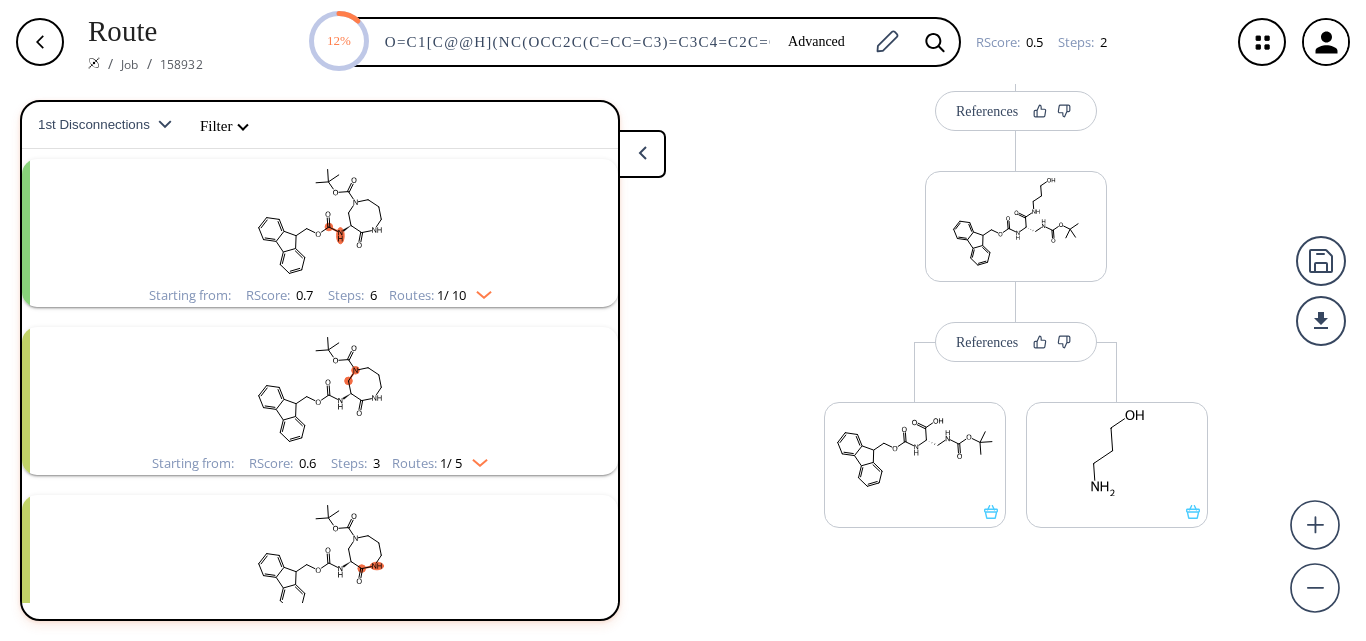 scroll, scrollTop: 237, scrollLeft: 0, axis: vertical 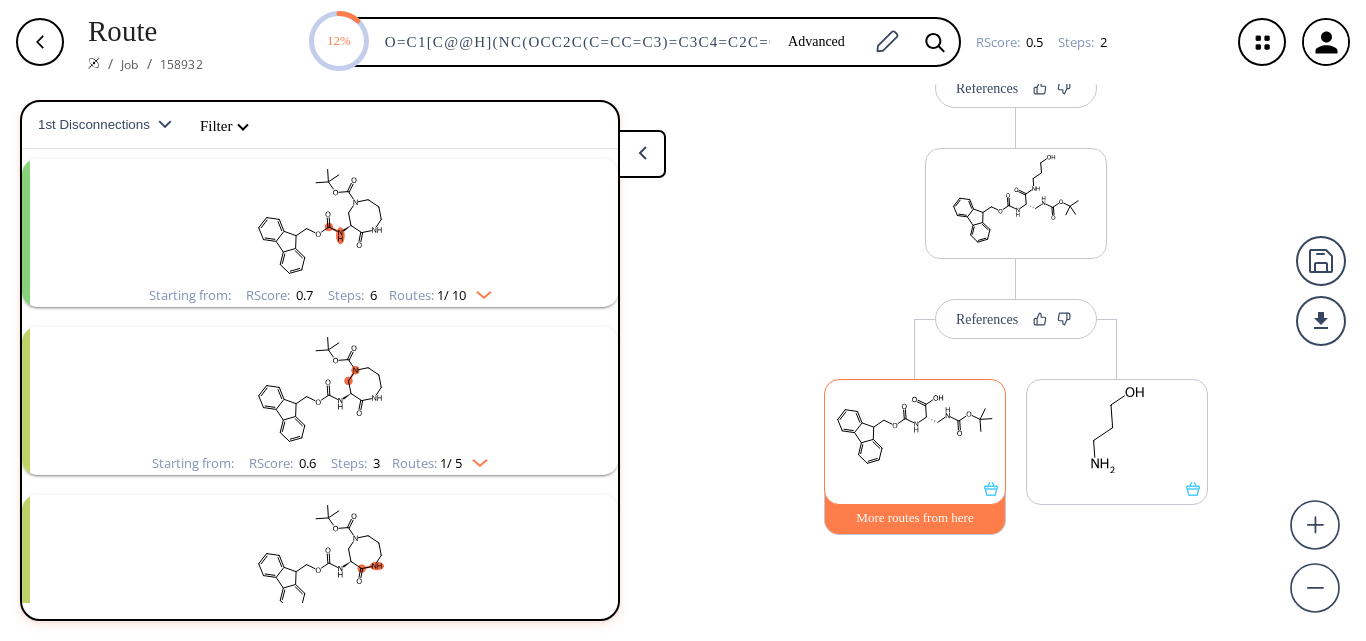 click on "More routes from here" at bounding box center [915, 513] 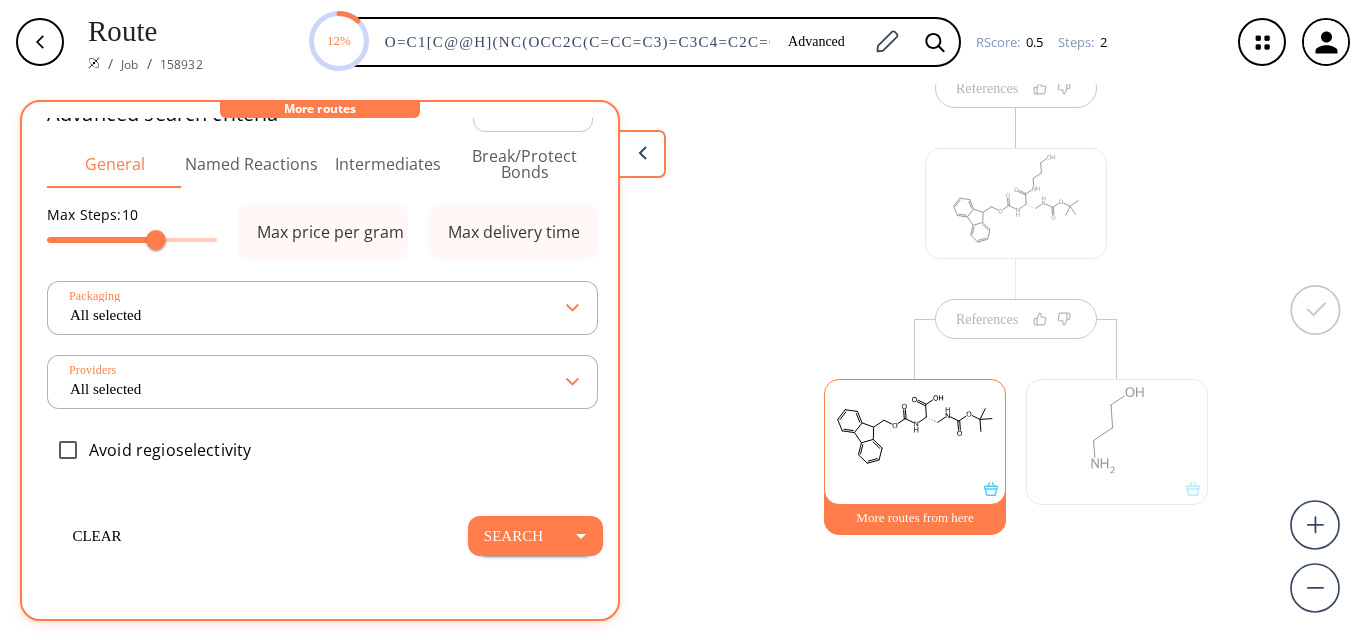 scroll, scrollTop: 0, scrollLeft: 0, axis: both 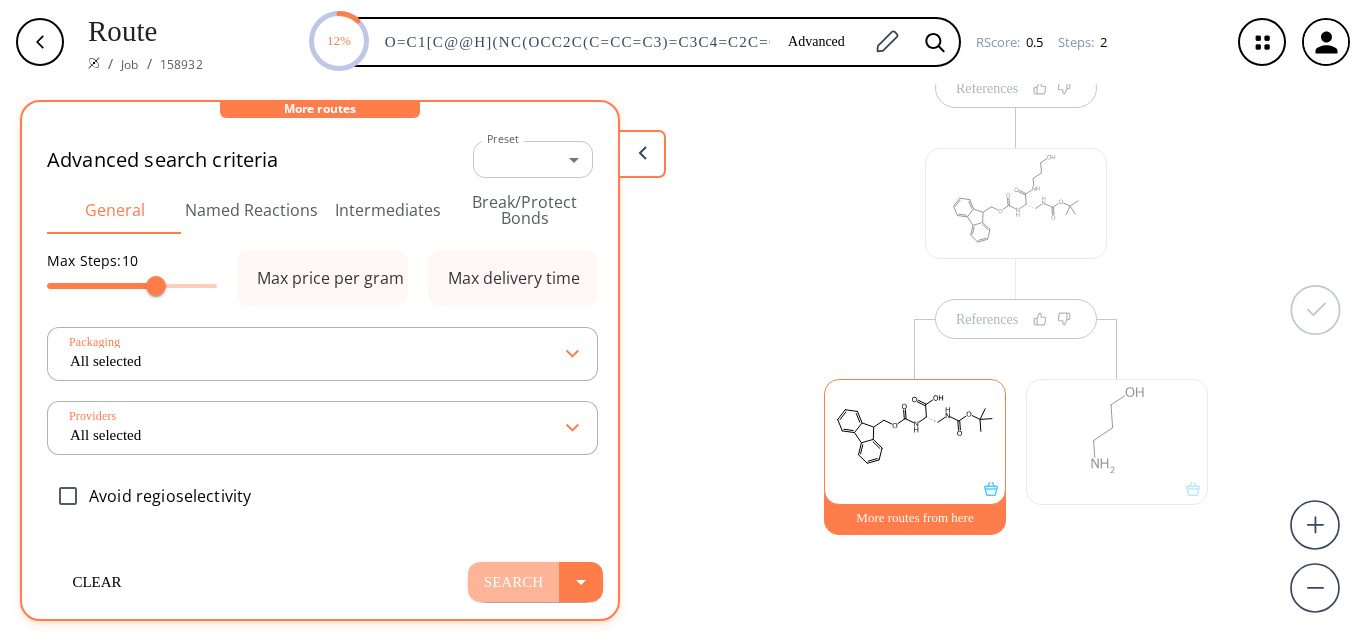 click on "Search" at bounding box center [513, 582] 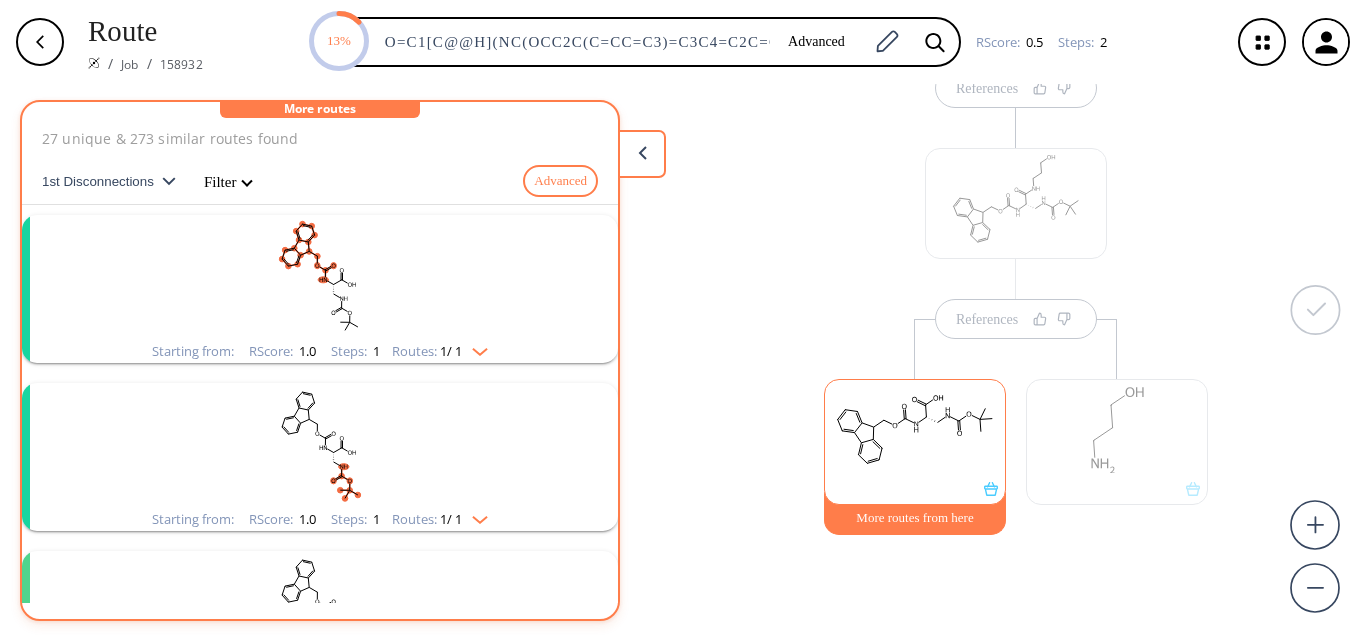 click at bounding box center [475, 348] 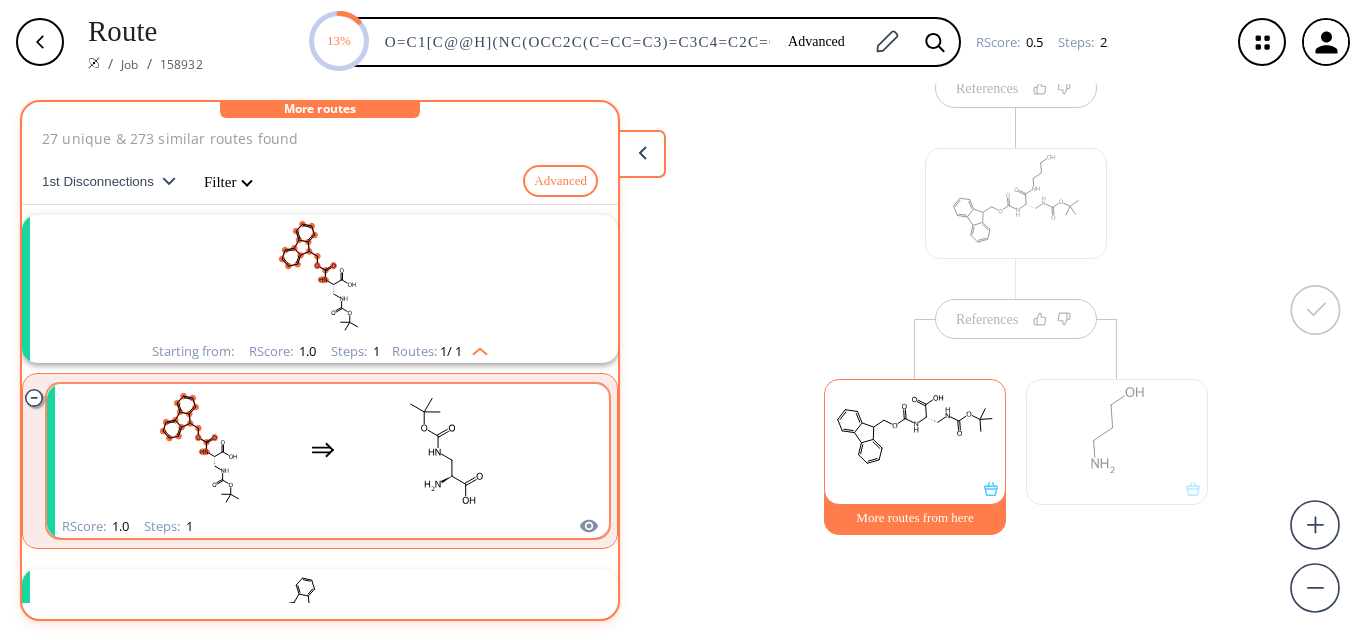 click at bounding box center (445, 449) 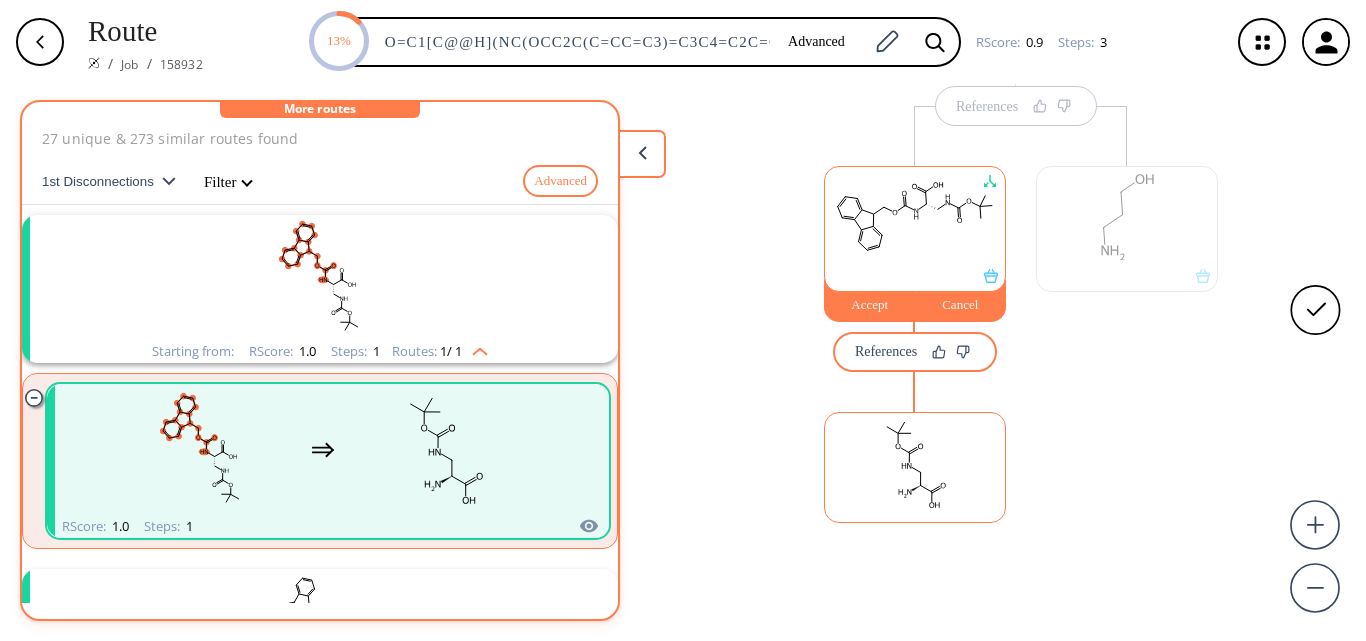 scroll, scrollTop: 472, scrollLeft: 0, axis: vertical 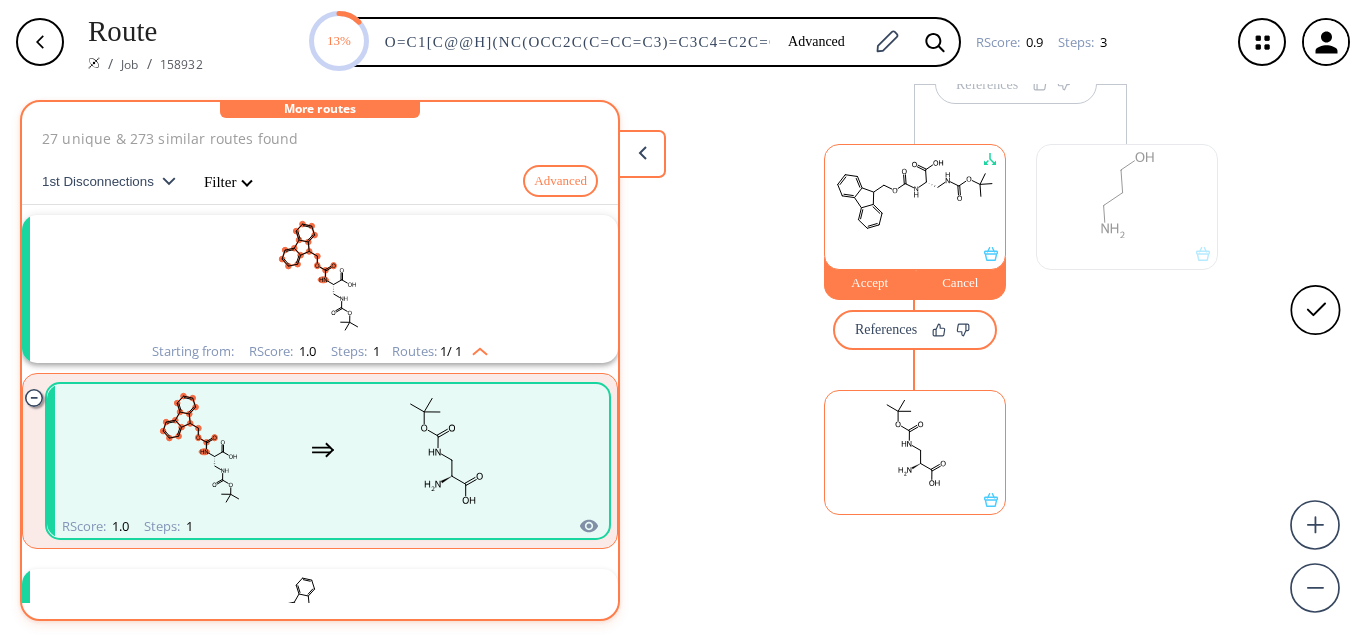 click at bounding box center [915, 442] 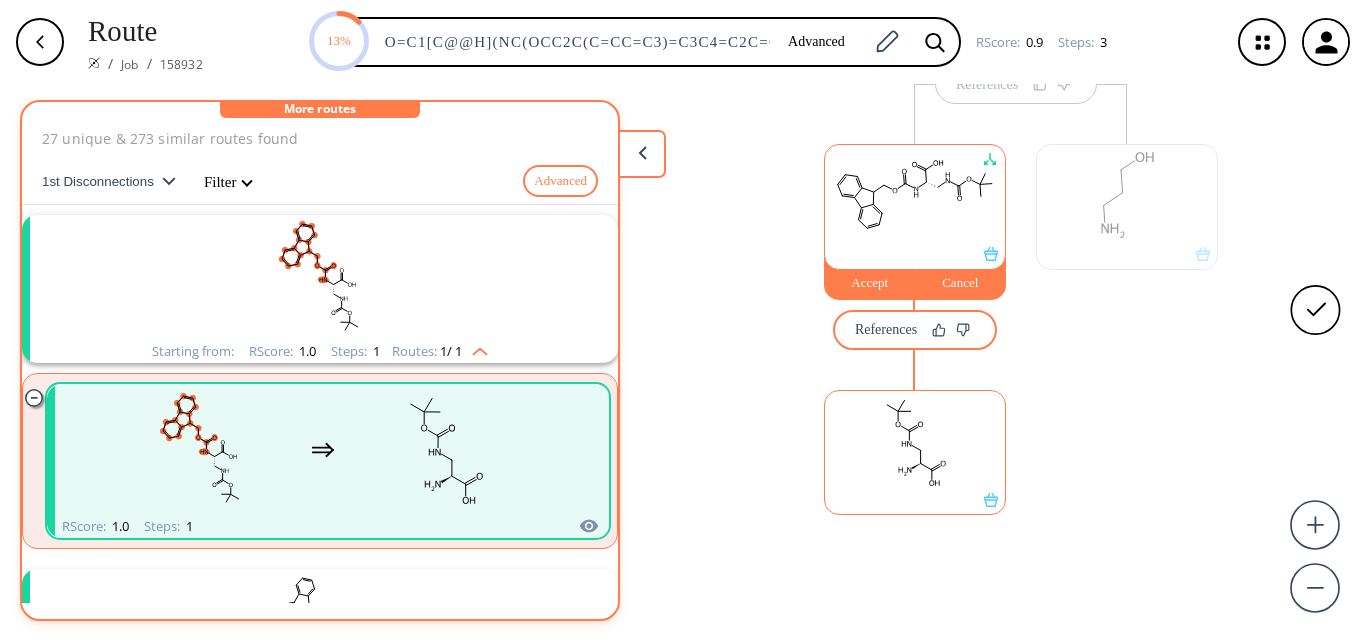 scroll, scrollTop: 522, scrollLeft: 0, axis: vertical 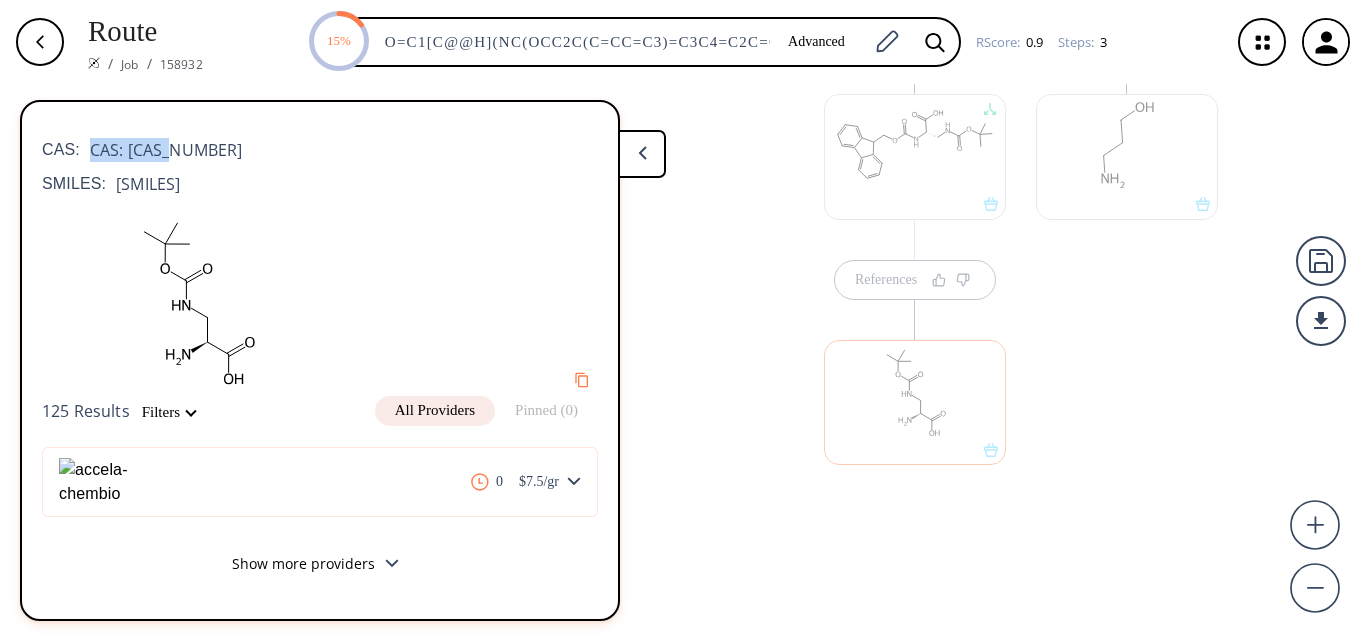 drag, startPoint x: 89, startPoint y: 146, endPoint x: 177, endPoint y: 146, distance: 88 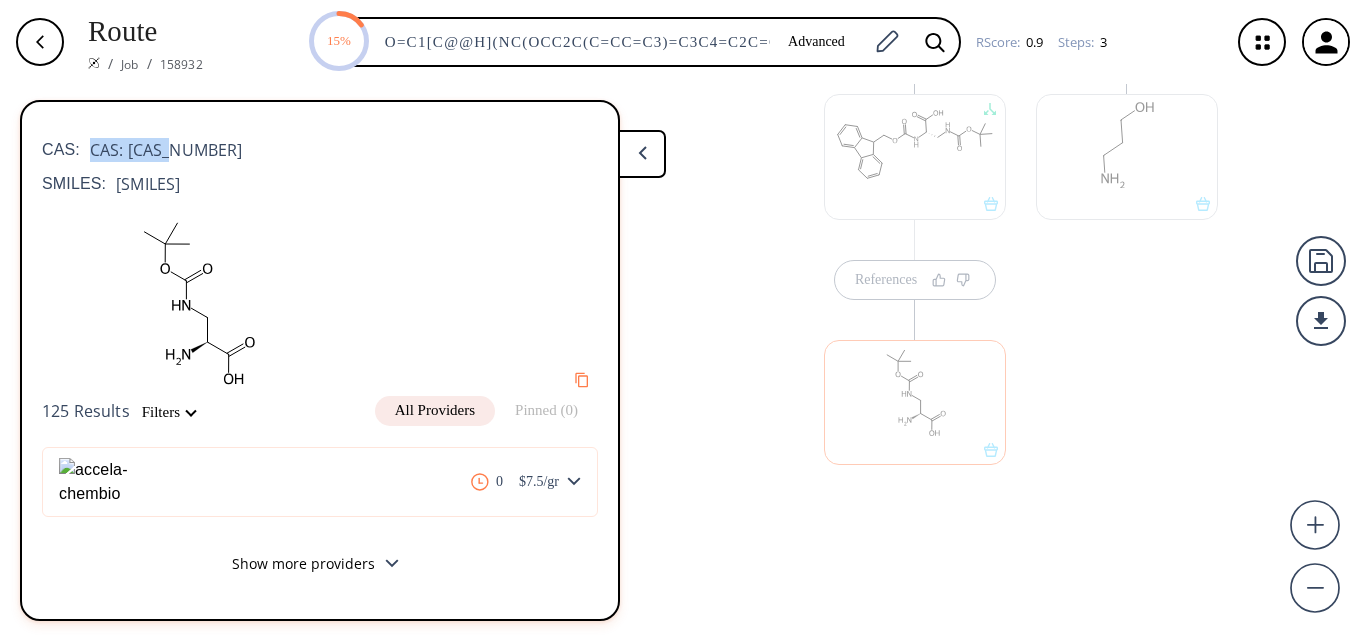 click on "CAS: [CAS_NUMBER]" at bounding box center [320, 140] 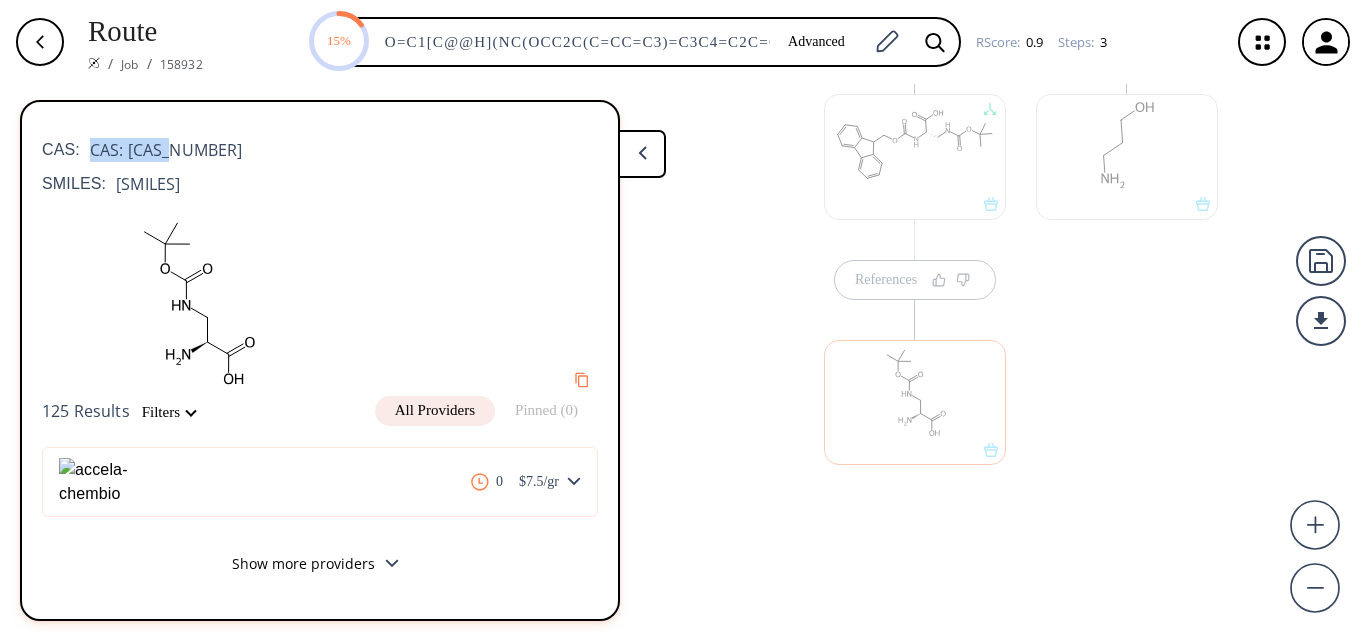 copy on "CAS: [CAS_NUMBER]" 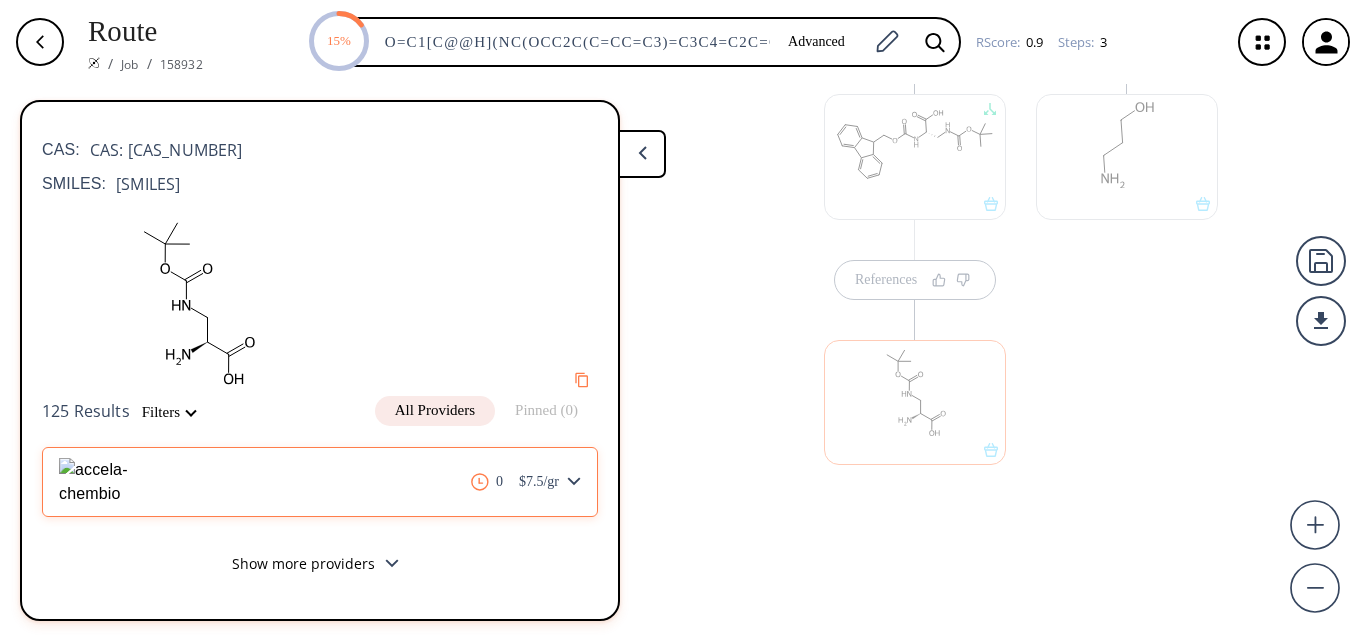 click on "$ 7.5 /gr" at bounding box center [539, 482] 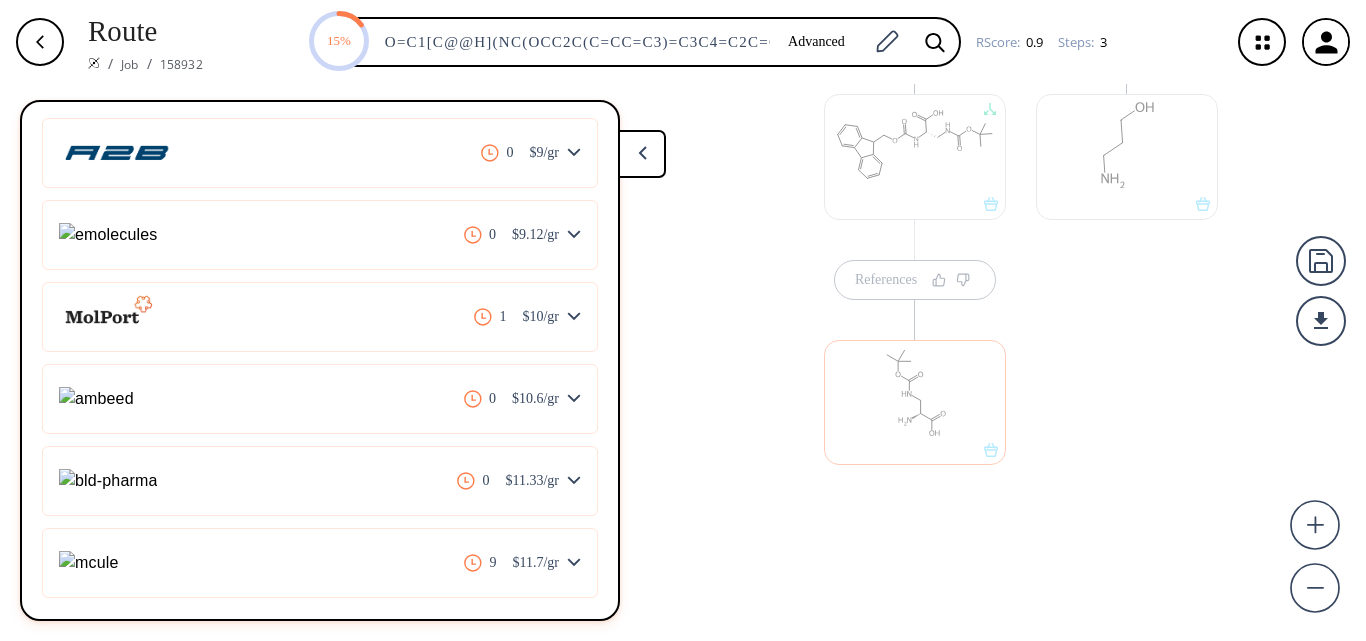 scroll, scrollTop: 600, scrollLeft: 0, axis: vertical 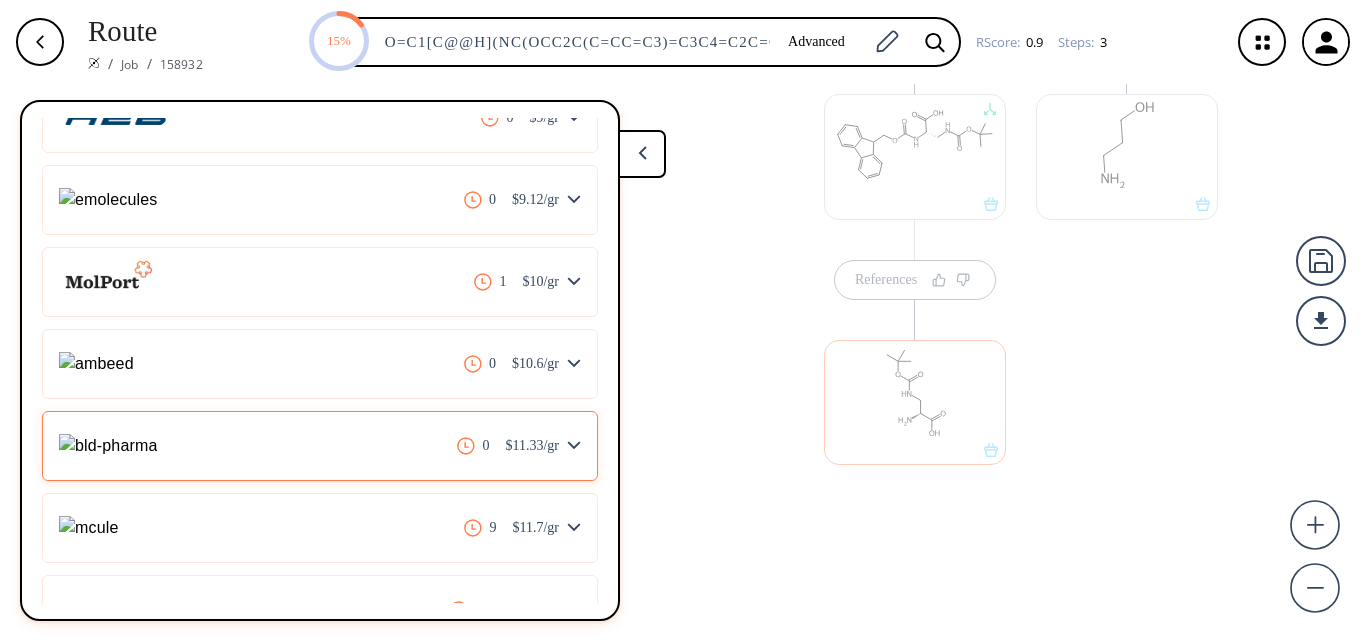 click on "0 $ 11.33 /gr" at bounding box center [320, 446] 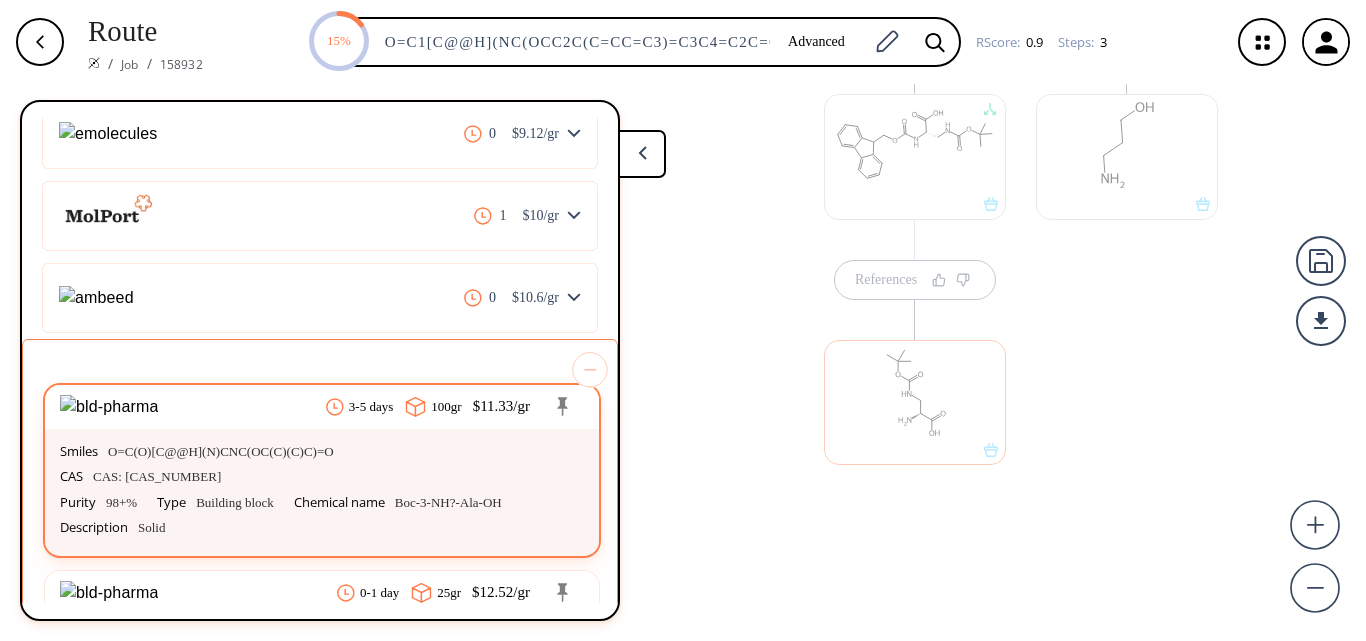 scroll, scrollTop: 700, scrollLeft: 0, axis: vertical 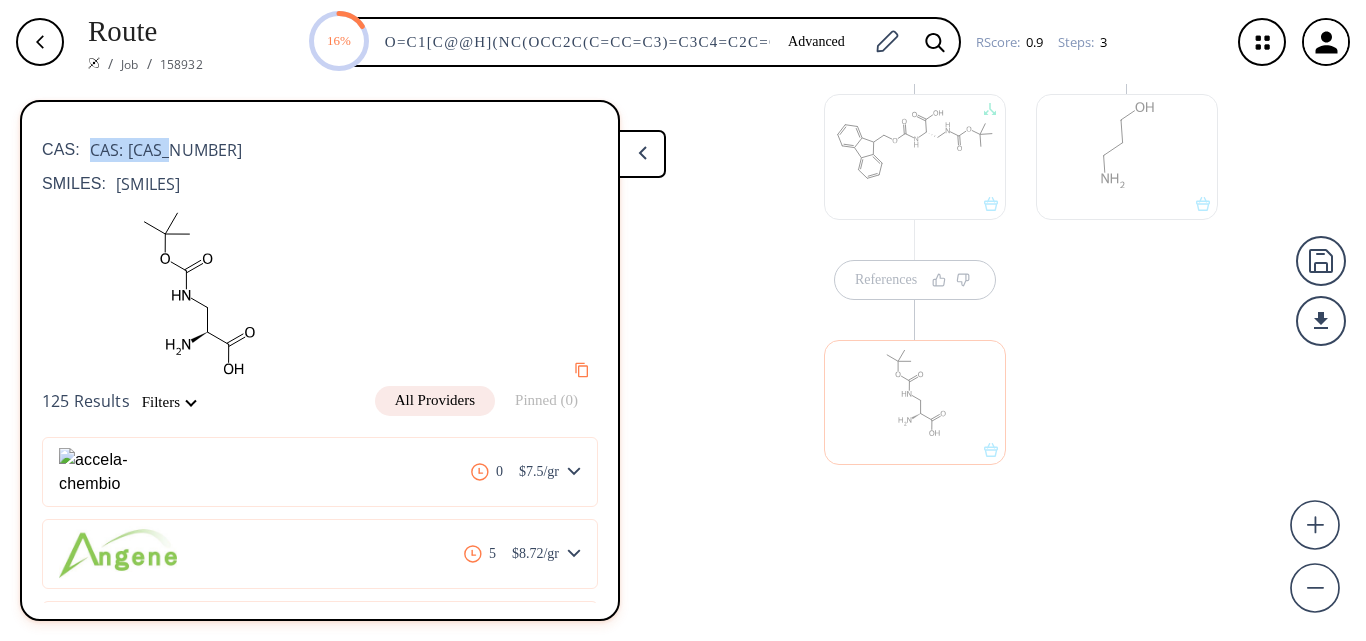 drag, startPoint x: 90, startPoint y: 145, endPoint x: 180, endPoint y: 146, distance: 90.005554 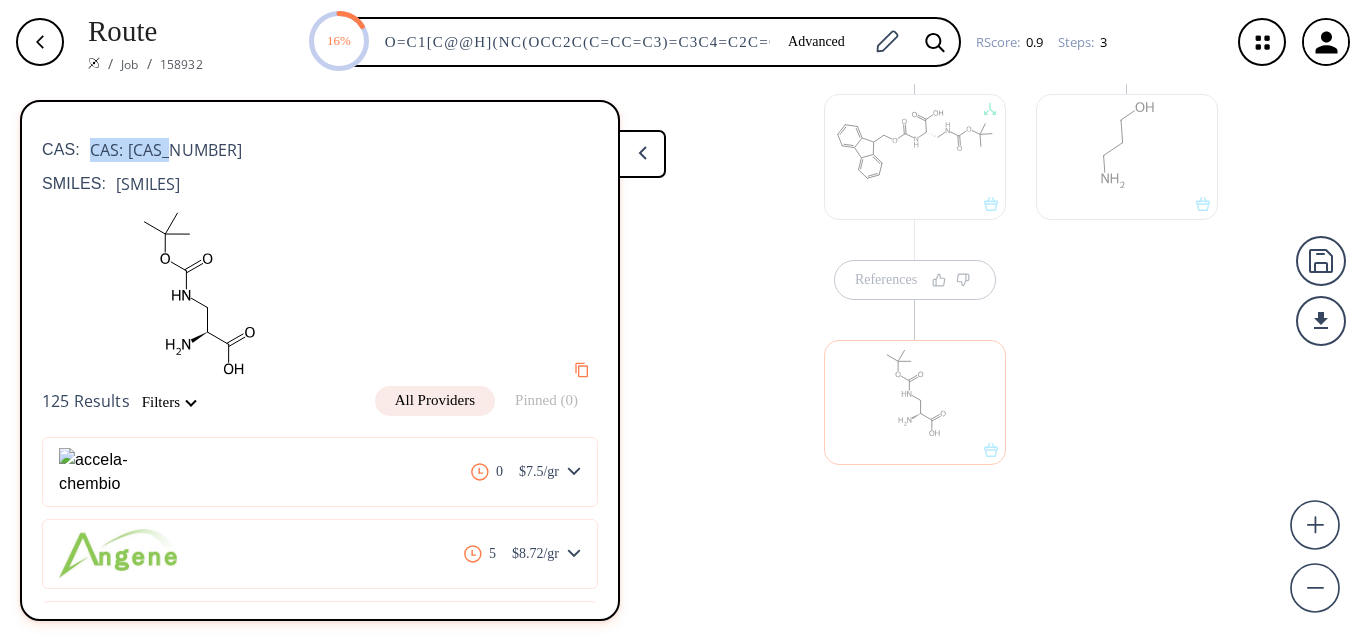 click on "CAS: [CAS_NUMBER]" at bounding box center [320, 140] 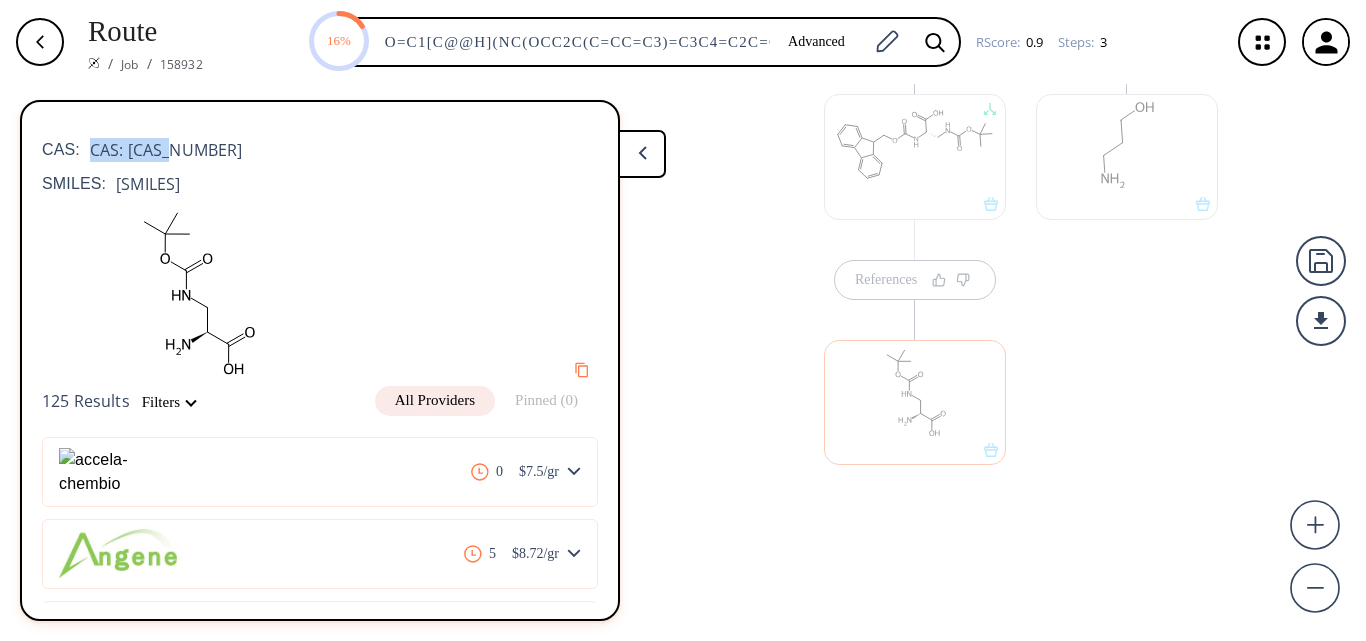 copy on "CAS: [CAS_NUMBER]" 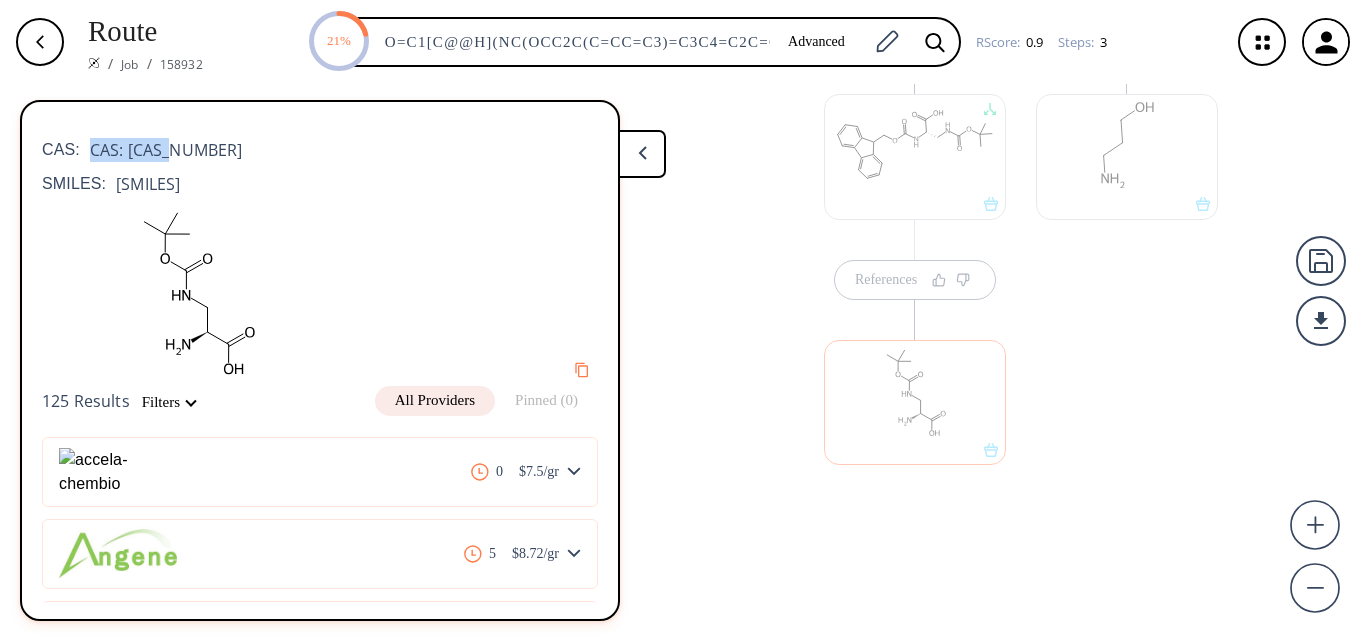 drag, startPoint x: 114, startPoint y: 185, endPoint x: 376, endPoint y: 179, distance: 262.0687 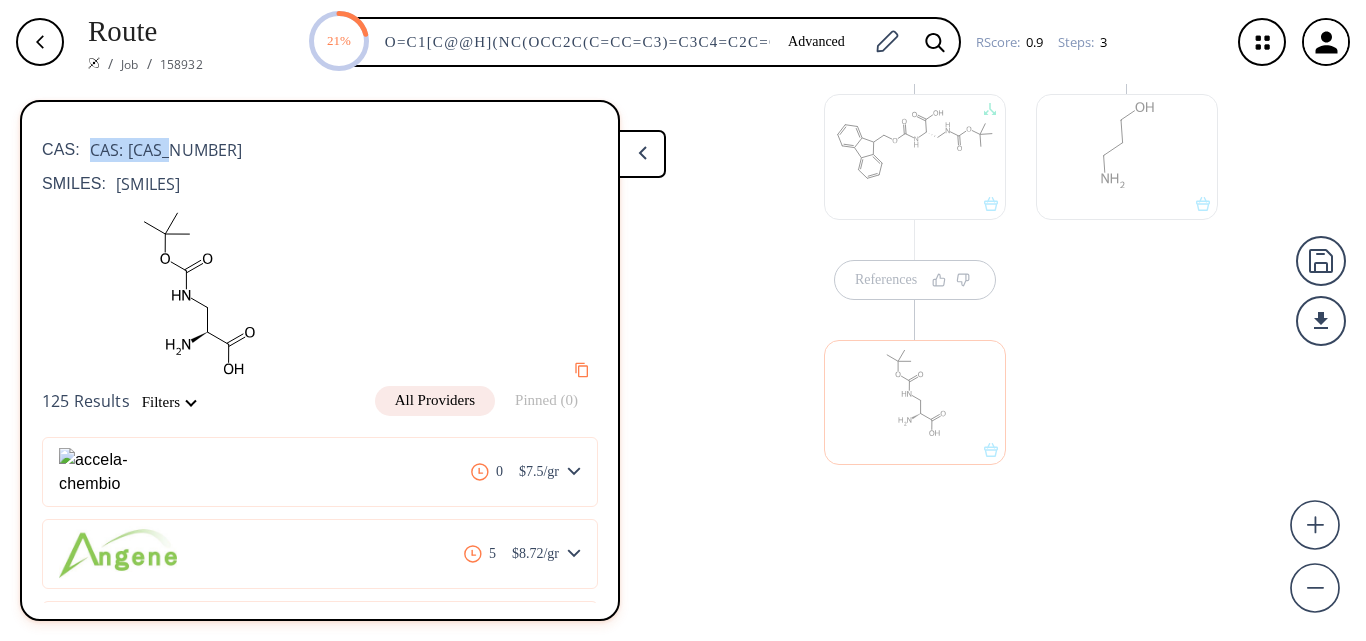 click on "SMILES: [SMILES]" at bounding box center (320, 184) 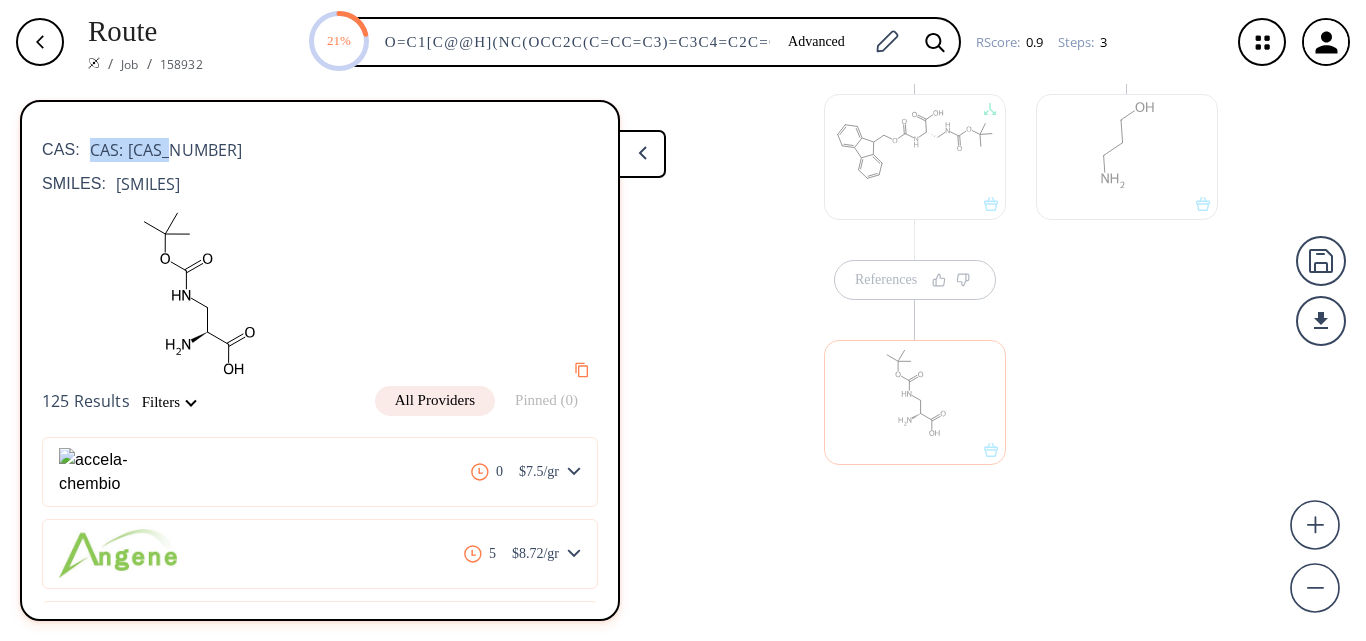 copy on "[SMILES]" 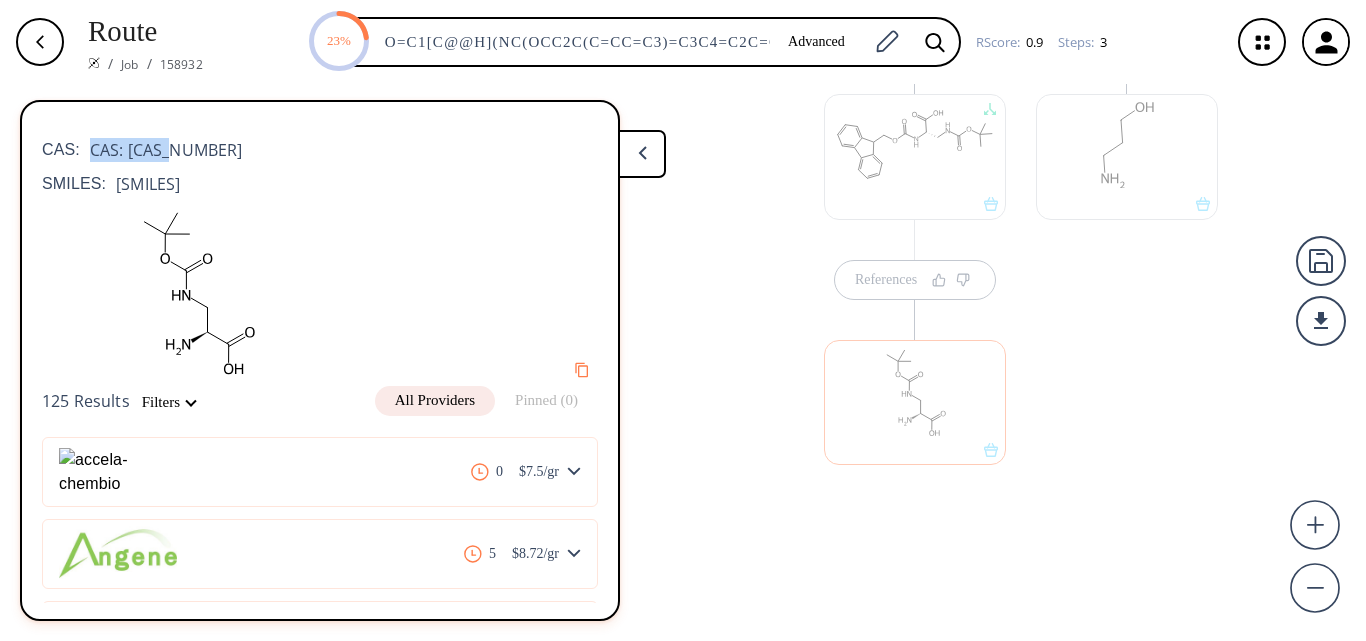 click at bounding box center [1127, 289] 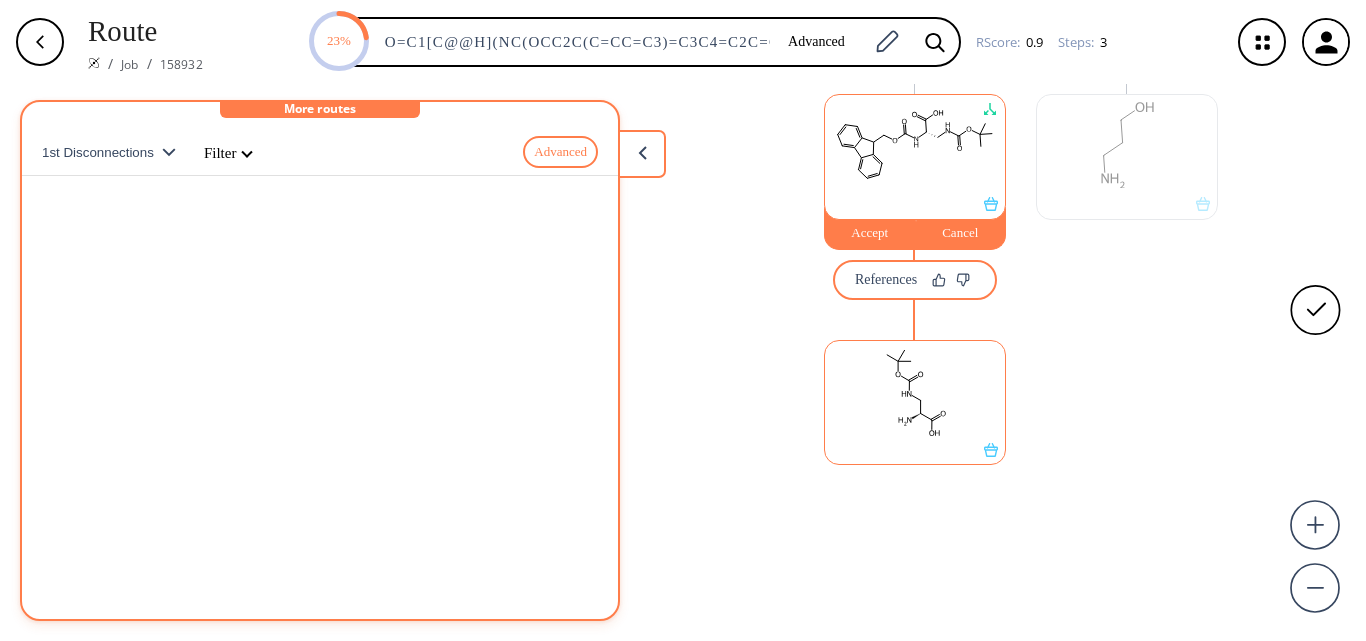 click at bounding box center (915, 146) 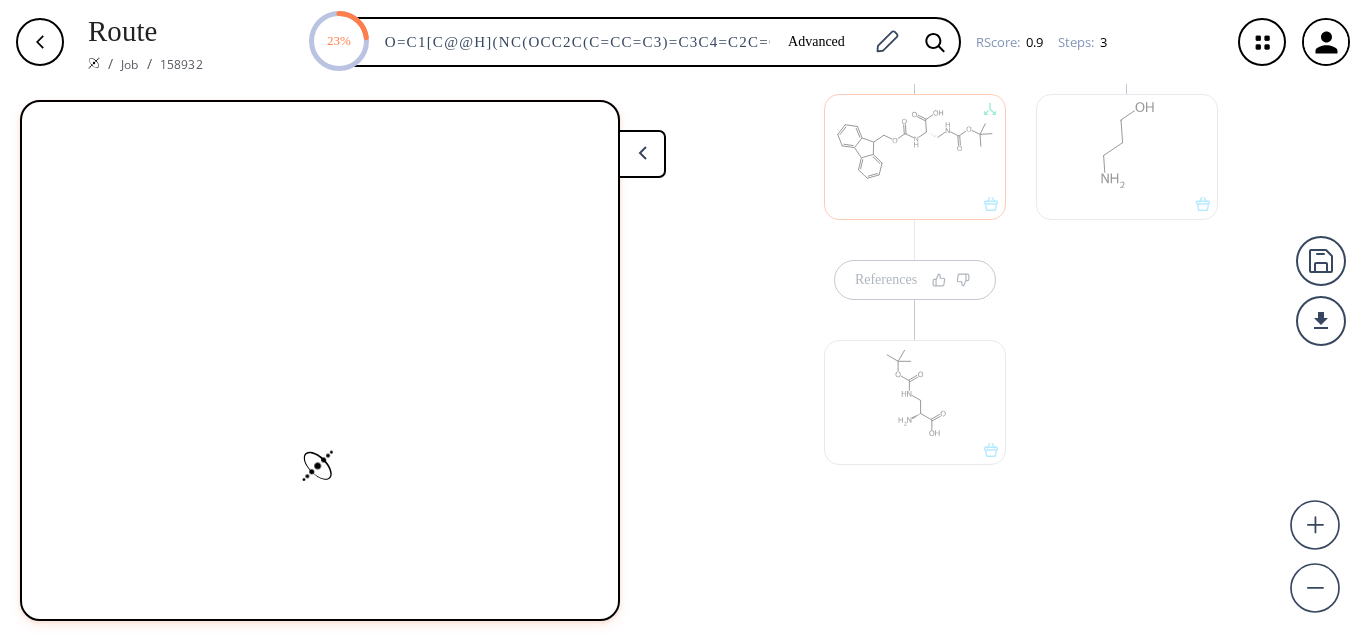 scroll, scrollTop: 472, scrollLeft: 0, axis: vertical 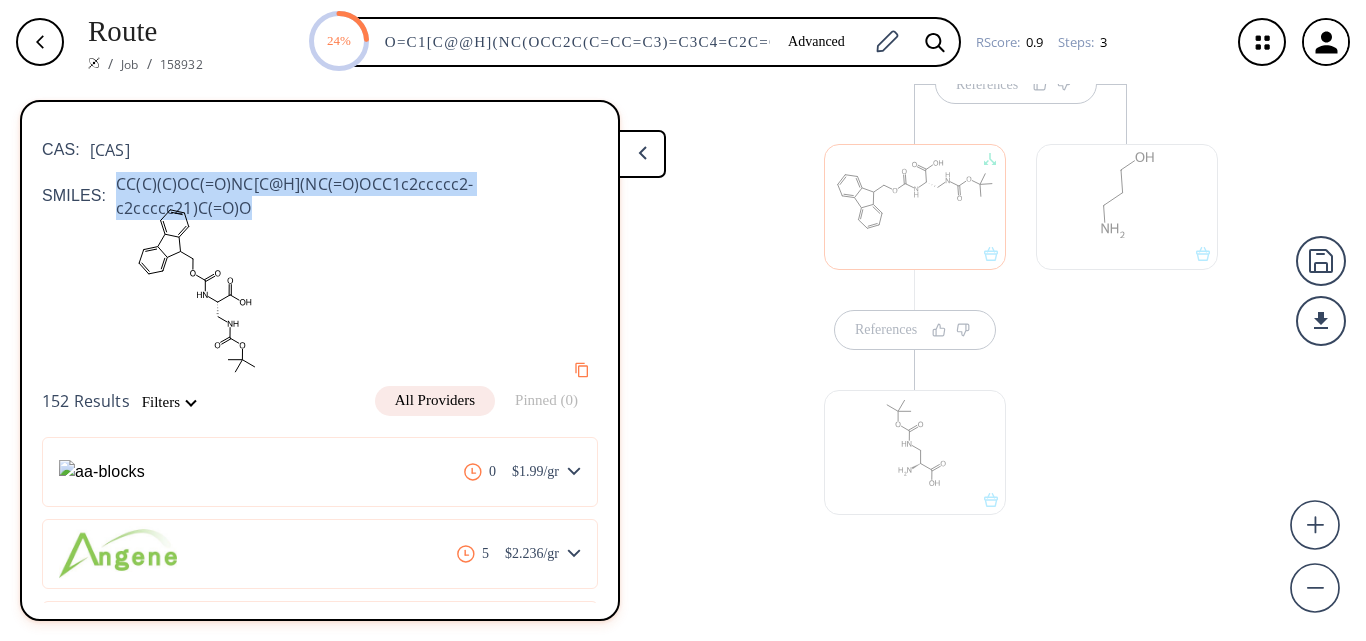 drag, startPoint x: 112, startPoint y: 184, endPoint x: 219, endPoint y: 199, distance: 108.04629 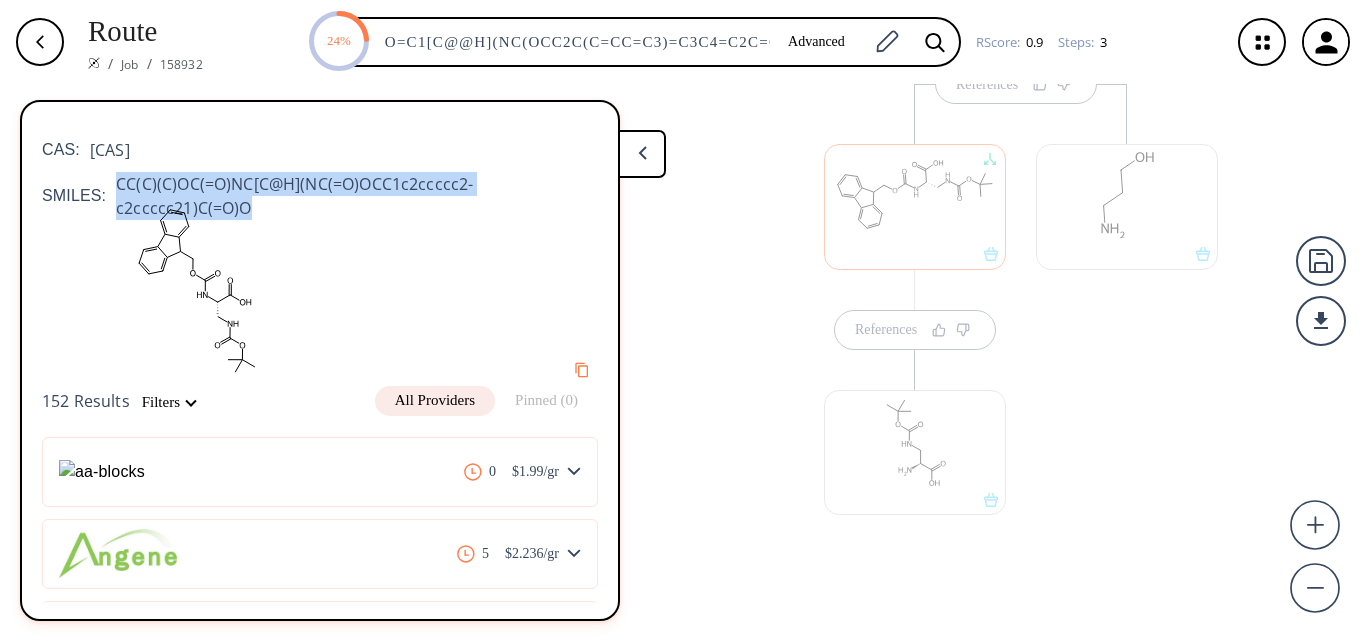 click on "CAS: 162558-25-0 SMILES: CC(C)(C)OC(=O)NC[C@H](NC(=O)OCC1c2ccccc2-c2ccccc21)C(=O)O 152 Results Filters All Providers Pinned (0)   0 $ 1.99 /gr   5 $ 2.236 /gr   0 $ 2.58 /gr   0 $ 2.61 /gr   0 $ 2.77 /gr fluorochem $ 2.98 /gr   0 $ 2.99 /gr   0 $ 3.32 /gr   3 $ 3.5 /gr   0 $ 4.74 /gr   15 $ 4.8 /gr   5 $ 5 /gr   1 $ 5 /gr   20 $ 5.304 /gr   5 $ 6.09 /gr   5 $ 7 /gr   4 $ 7.744 /gr   9 $ 8.19 /gr   30   10 $ 26.38 /gr   3 $ 30 /gr   1 $ 33 /gr   5 $ 37.96 /gr   20 $ 4800 /gr targetmol 60   Literature" at bounding box center [320, 397] 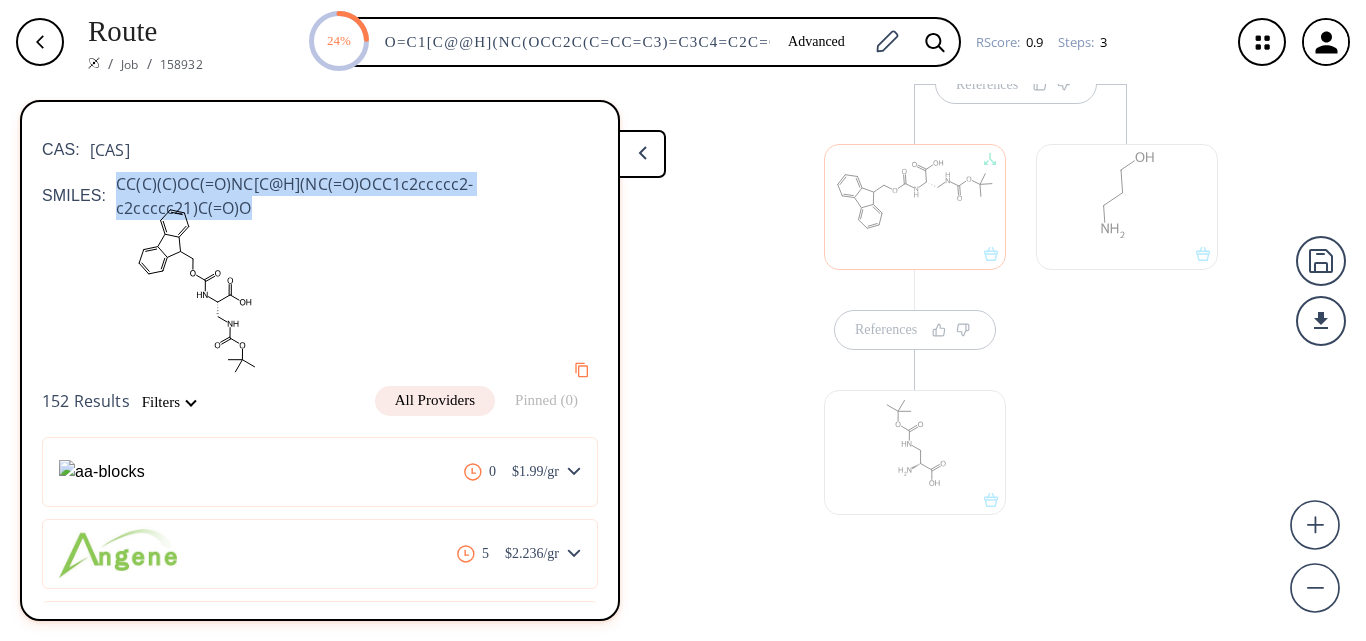 copy on "CC(C)(C)OC(=O)NC[C@H](NC(=O)OCC1c2ccccc2-c2ccccc21)C(=O)O" 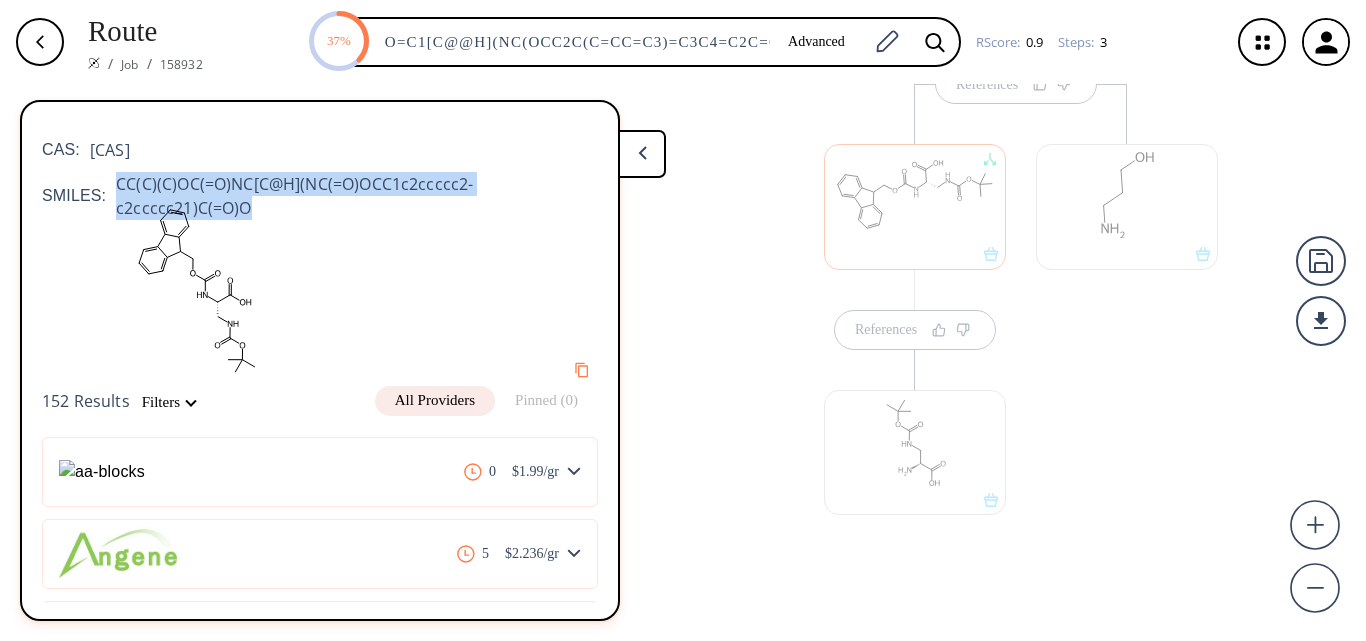 click at bounding box center [1127, 339] 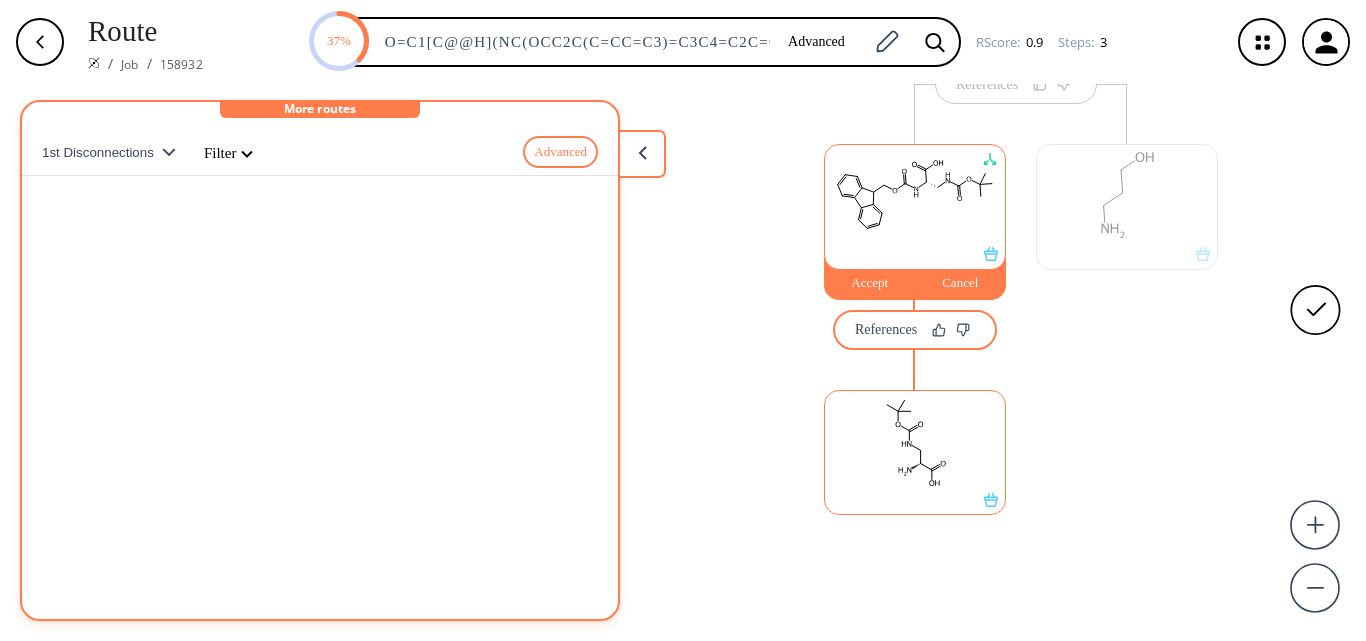 click at bounding box center [1127, 206] 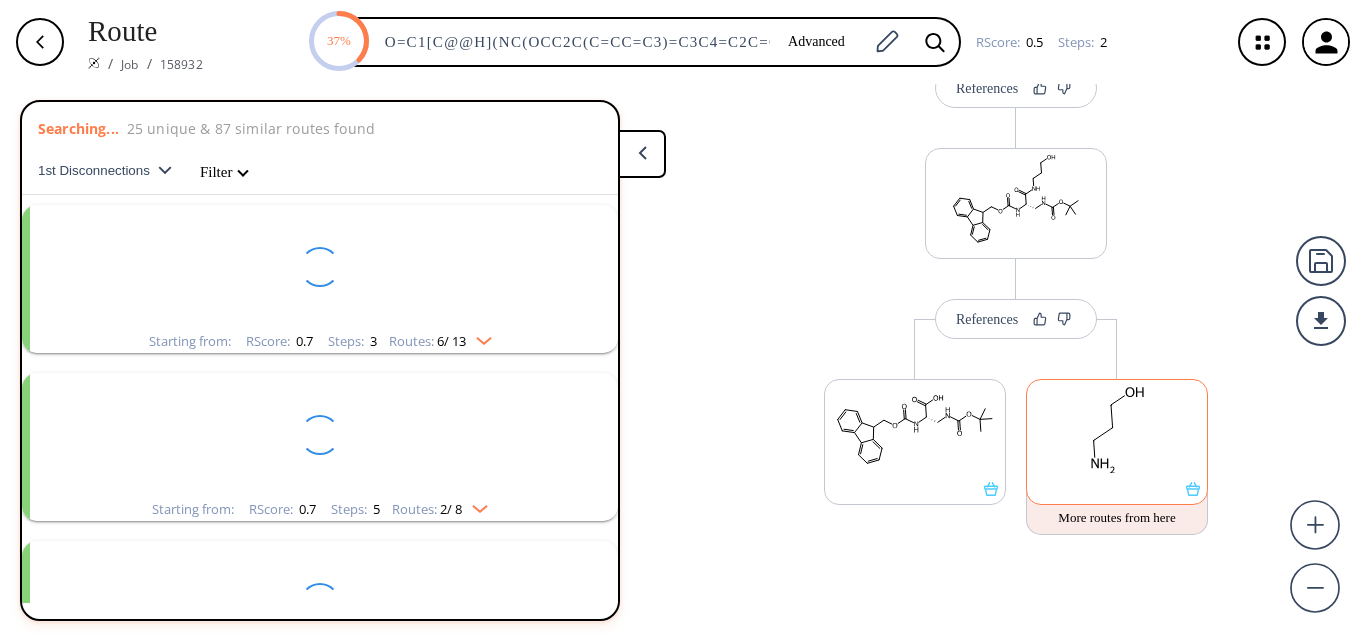 scroll, scrollTop: 237, scrollLeft: 0, axis: vertical 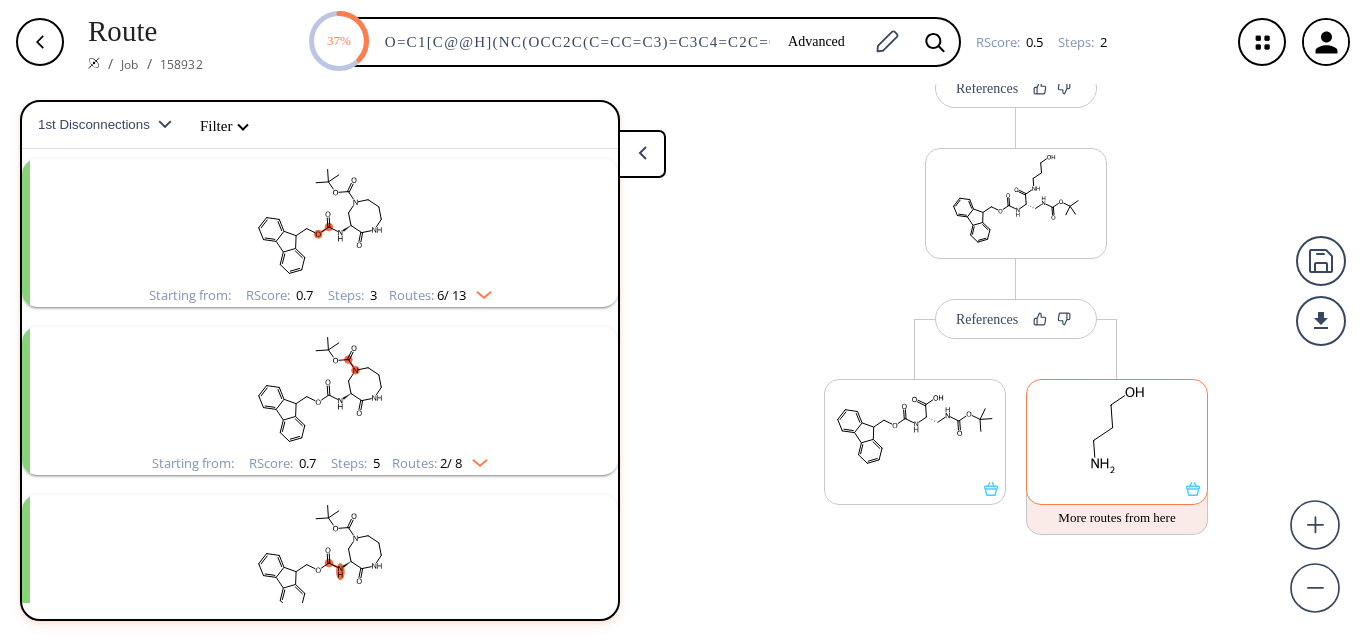 click at bounding box center (1117, 431) 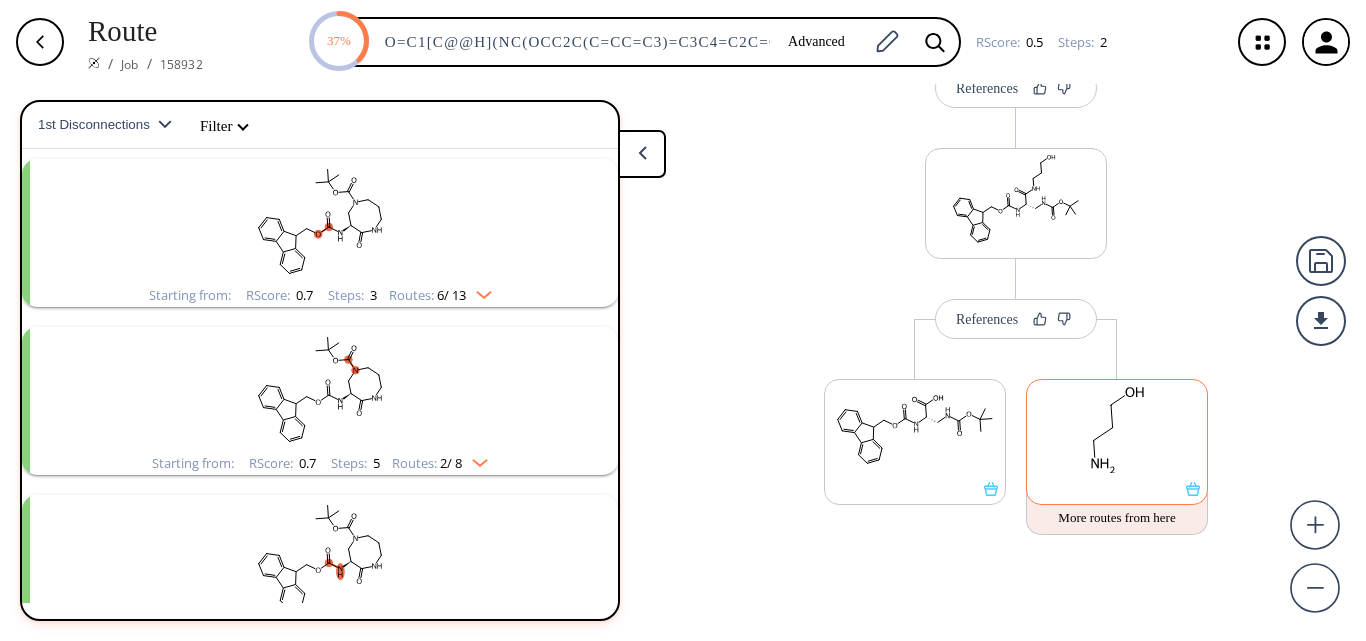 scroll, scrollTop: 0, scrollLeft: 0, axis: both 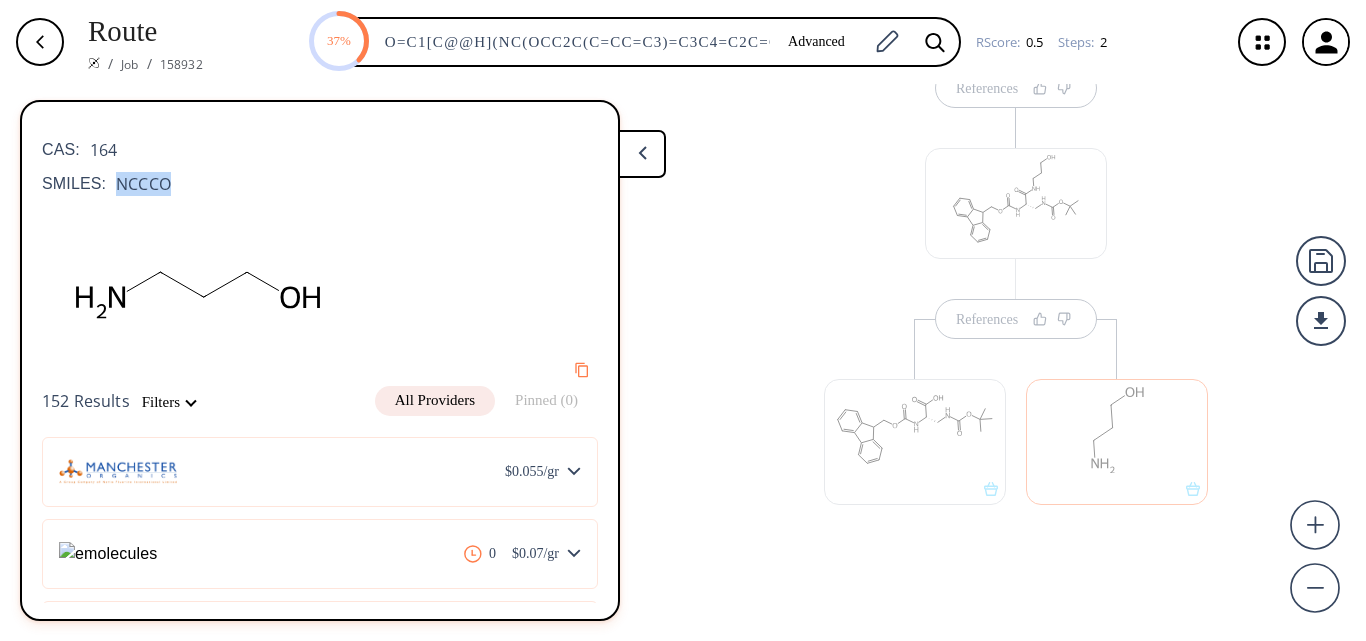 drag, startPoint x: 112, startPoint y: 183, endPoint x: 181, endPoint y: 184, distance: 69.00725 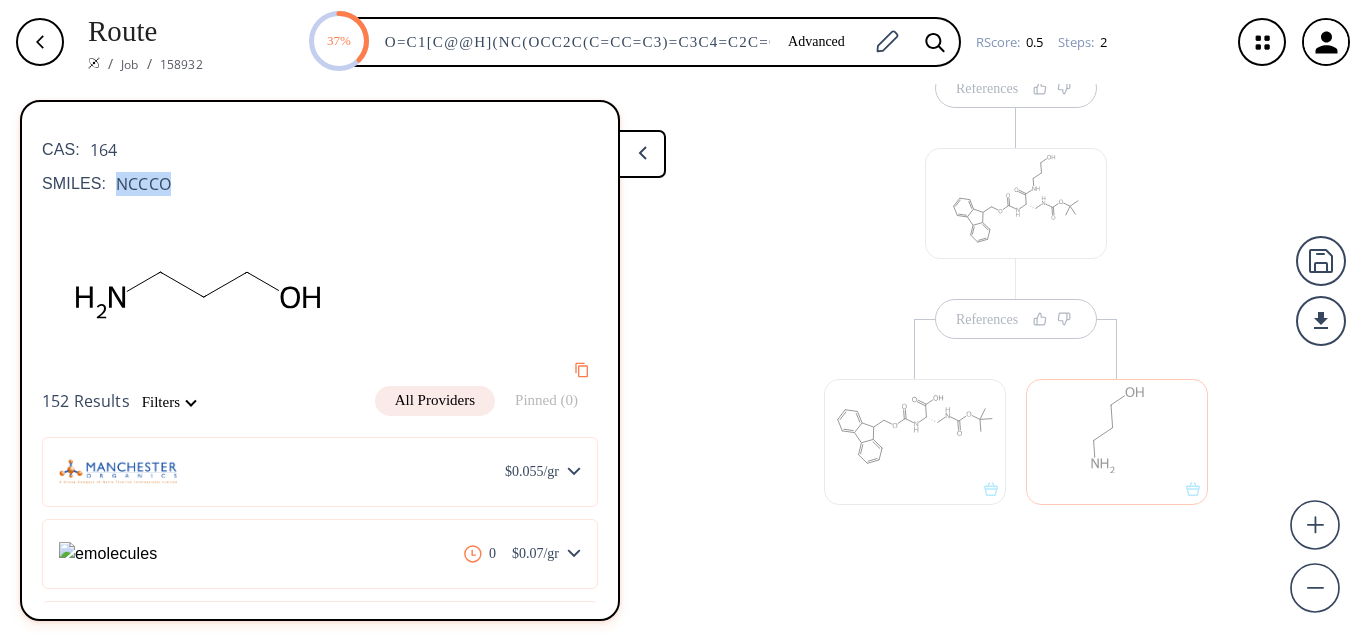 click on "SMILES: NCCCO" at bounding box center [320, 184] 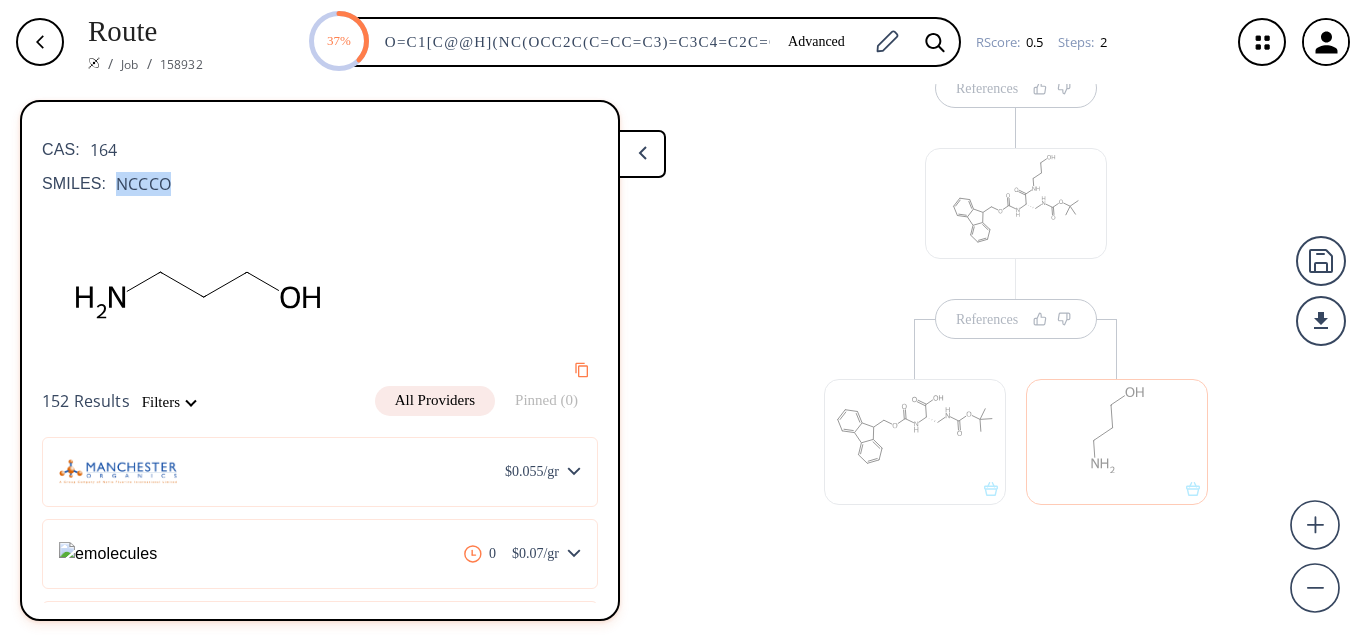 copy on "NCCCO" 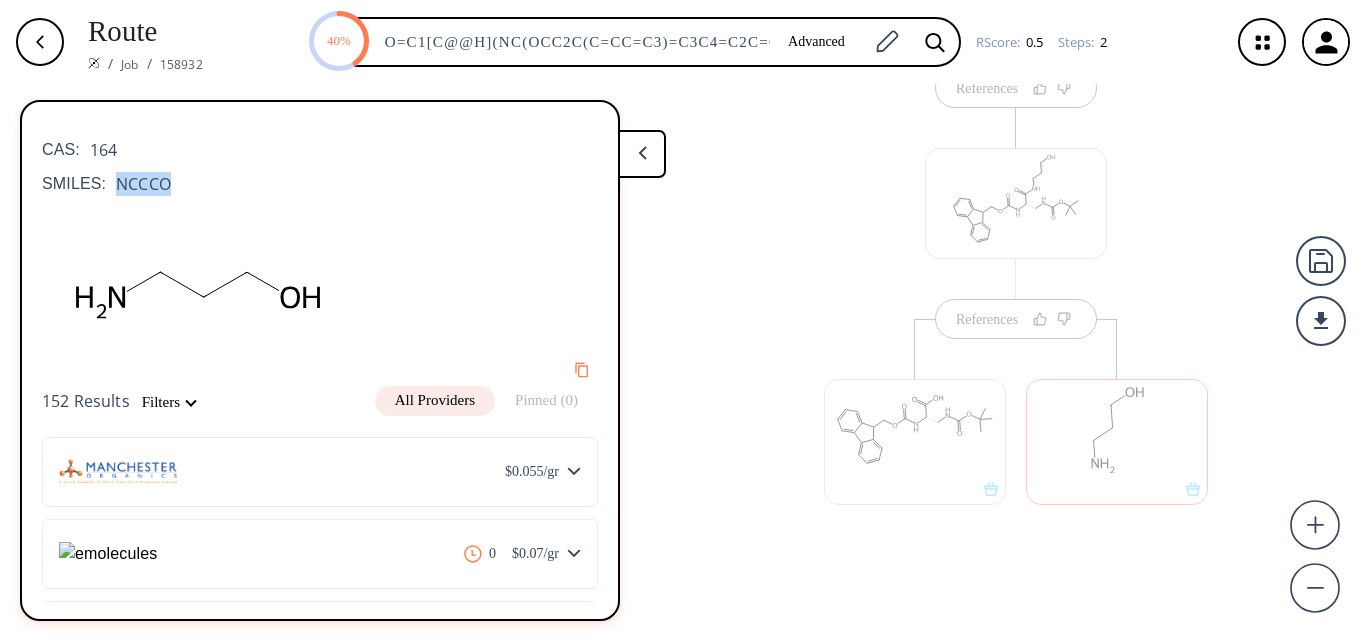 click on "References References" at bounding box center (683, 354) 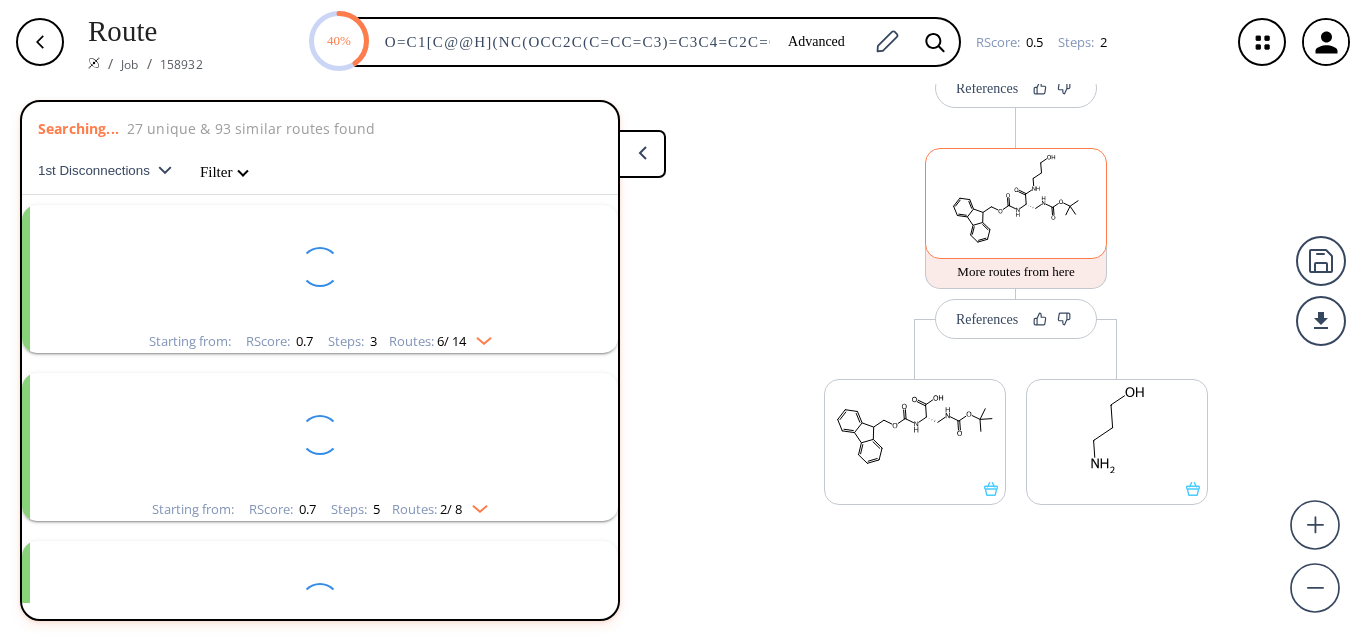 scroll, scrollTop: 46, scrollLeft: 0, axis: vertical 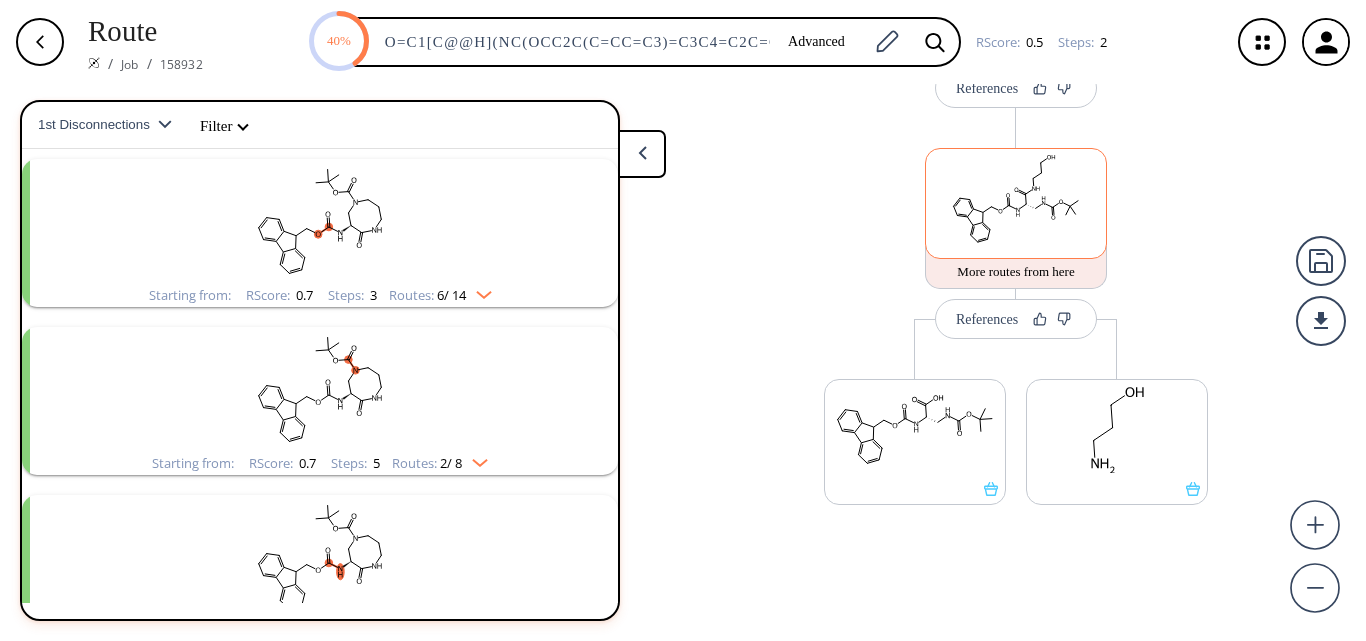 click at bounding box center [1016, 200] 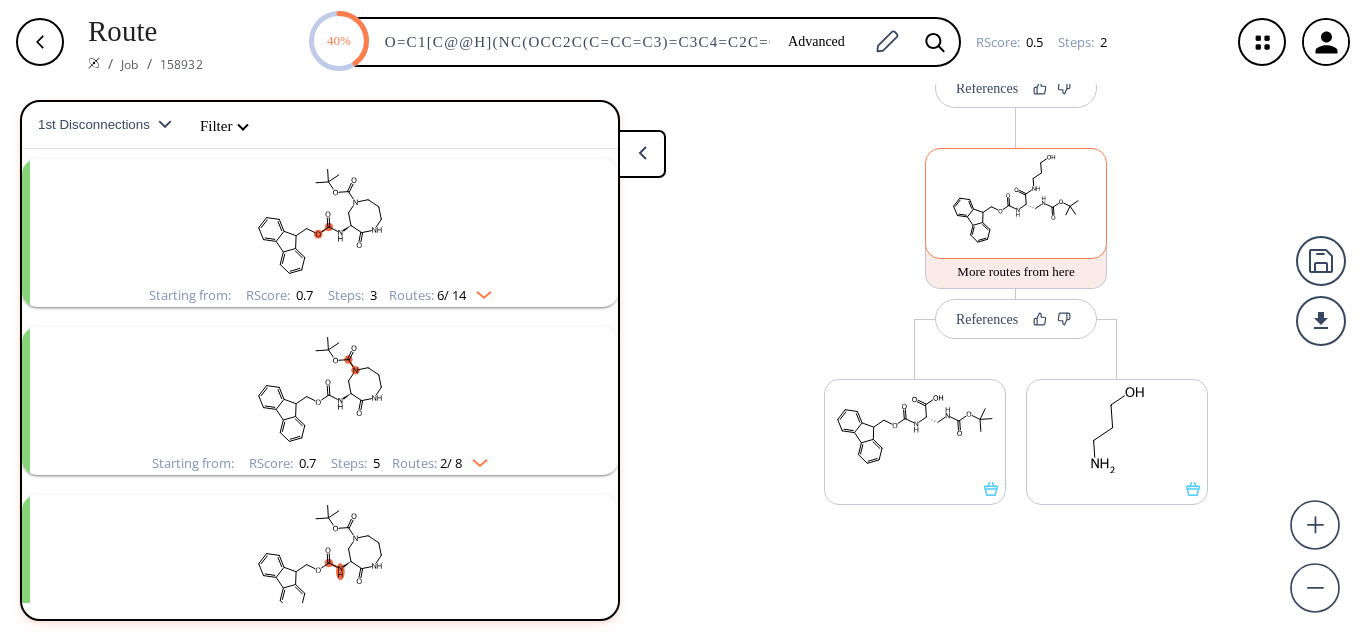 scroll, scrollTop: 0, scrollLeft: 0, axis: both 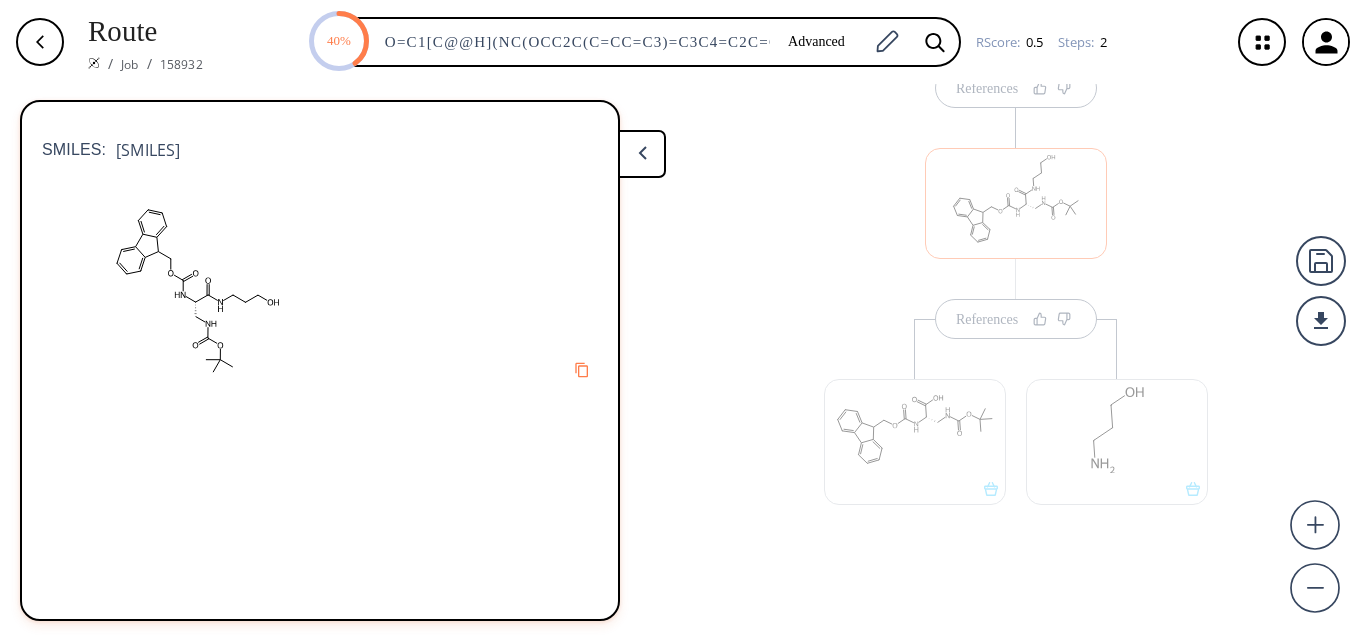 drag, startPoint x: 115, startPoint y: 144, endPoint x: 288, endPoint y: 171, distance: 175.09425 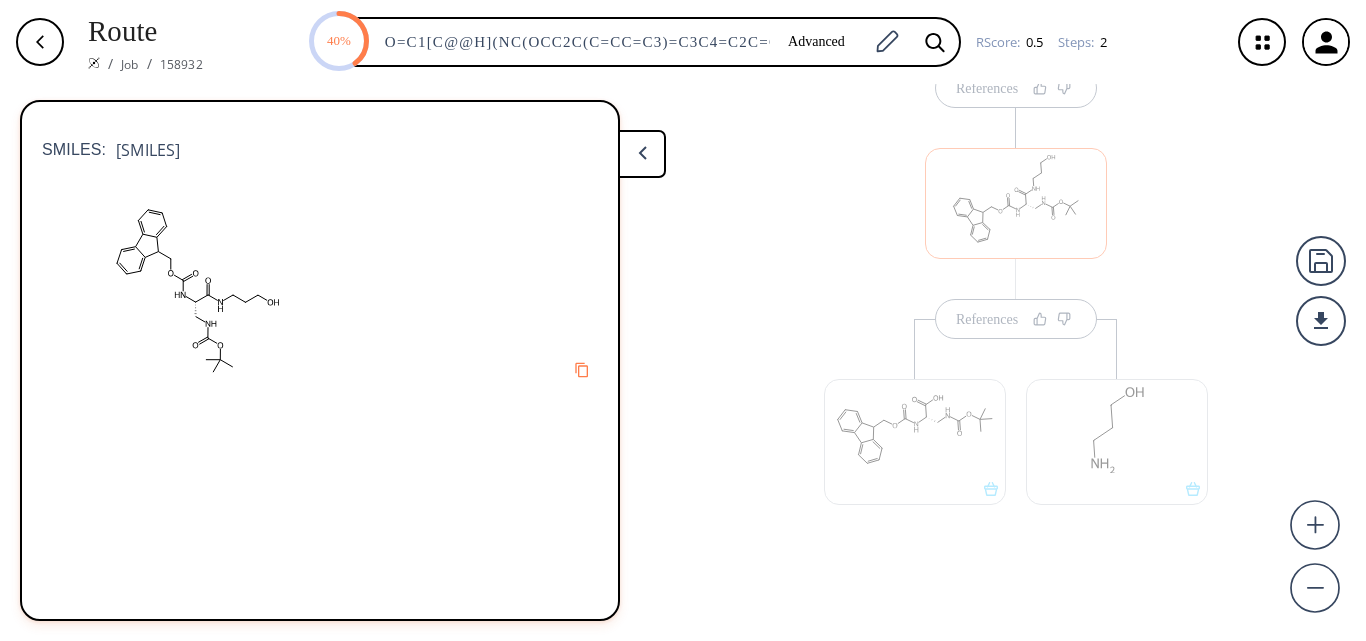 click on "[SMILES]" at bounding box center (143, 150) 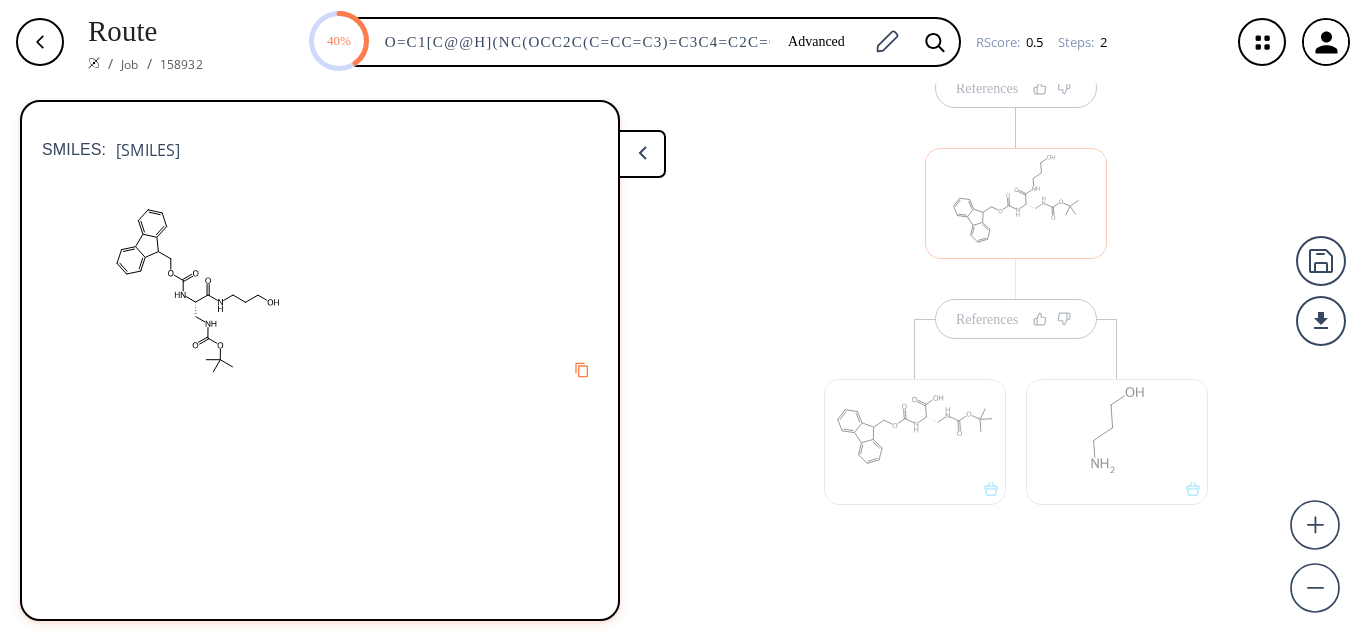 copy on "[SMILES]" 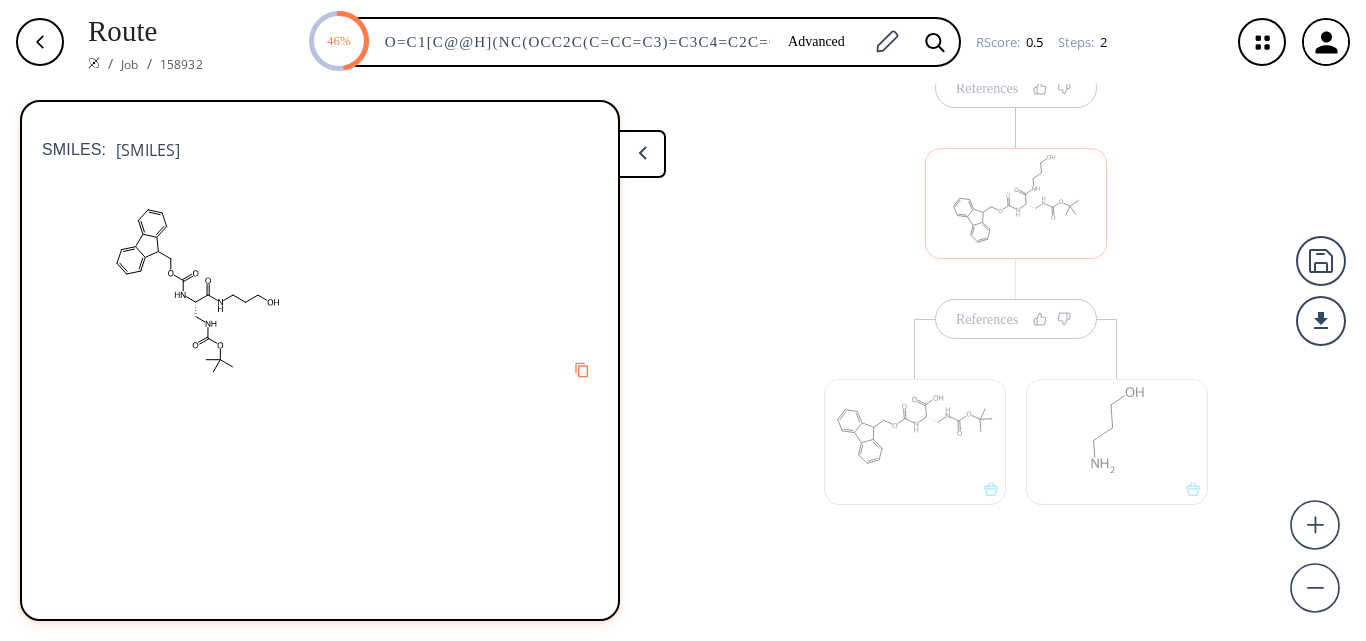 click on "References References" at bounding box center (683, 354) 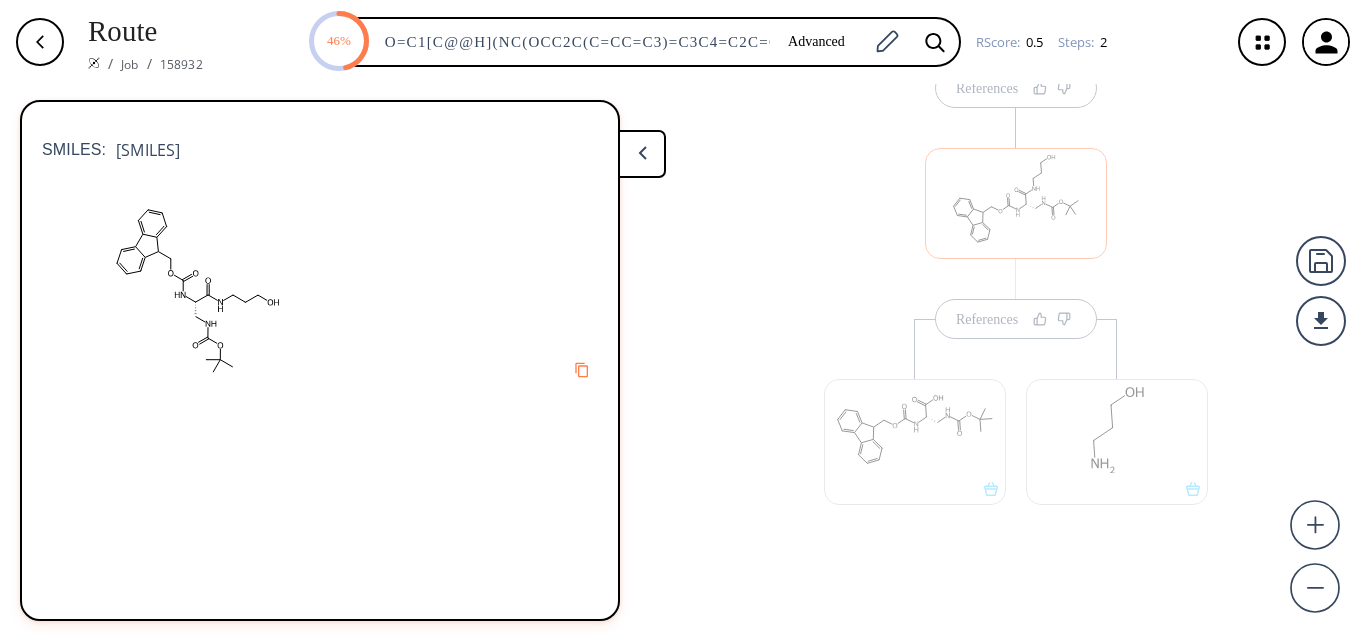 scroll, scrollTop: 46, scrollLeft: 0, axis: vertical 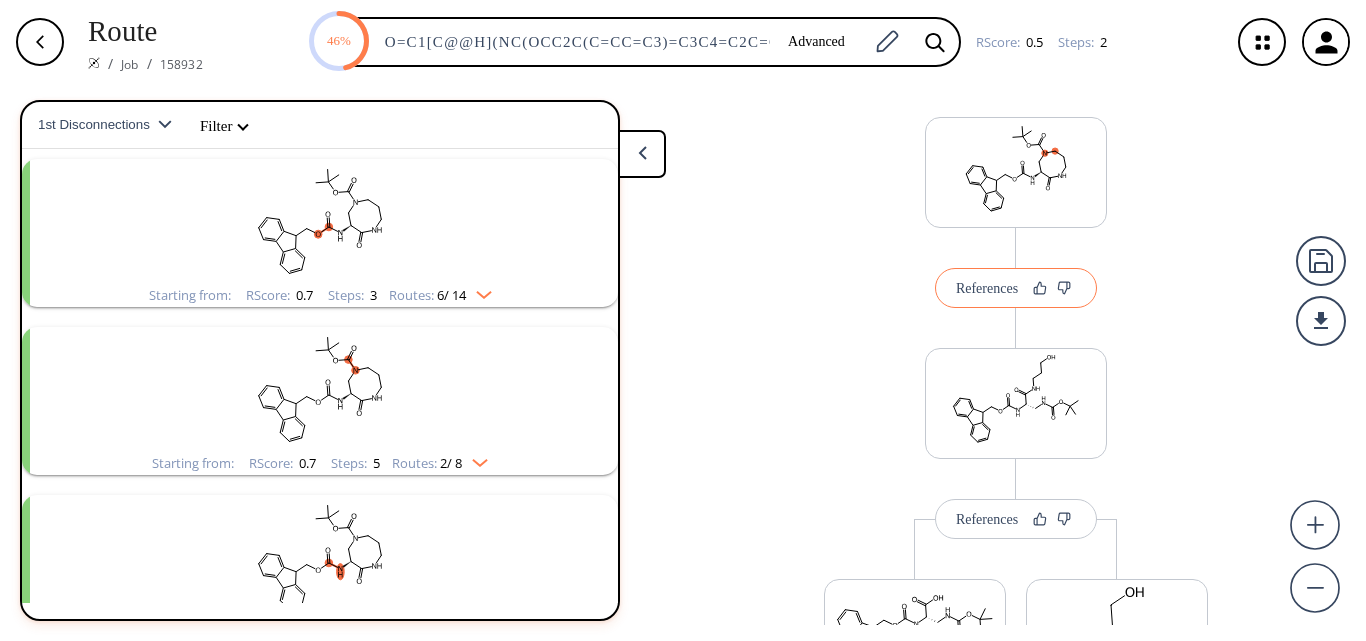 click on "References" at bounding box center [1016, 288] 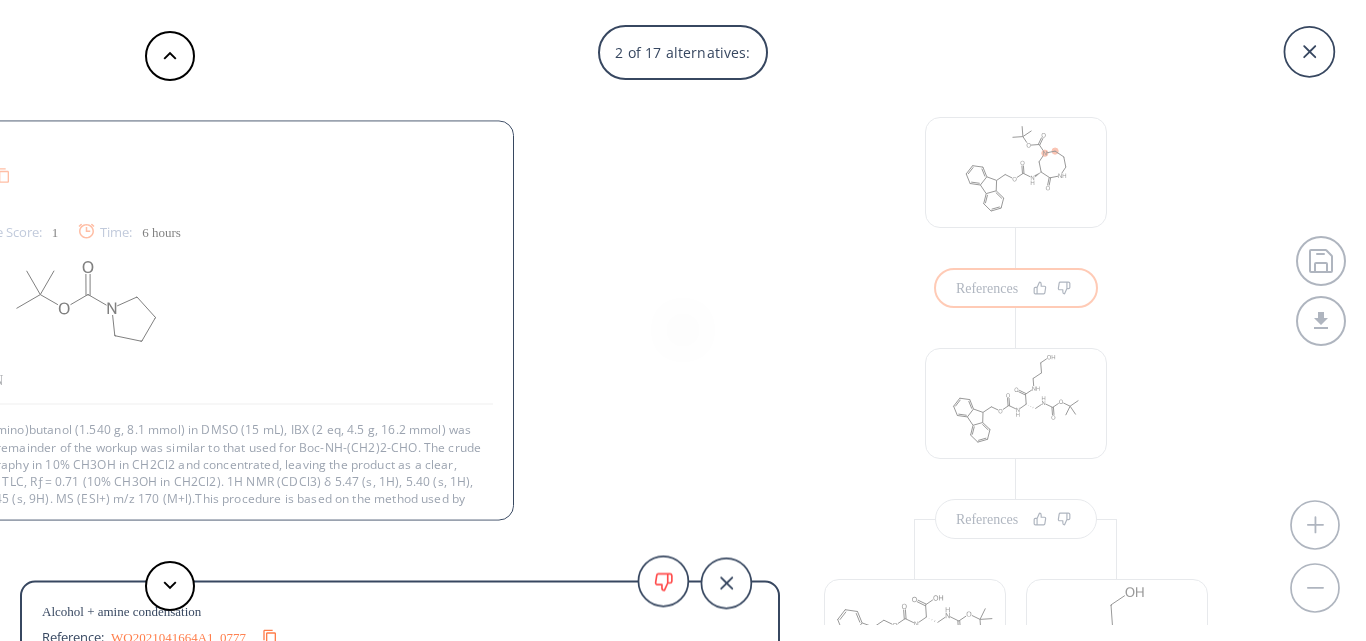 scroll, scrollTop: 200, scrollLeft: 0, axis: vertical 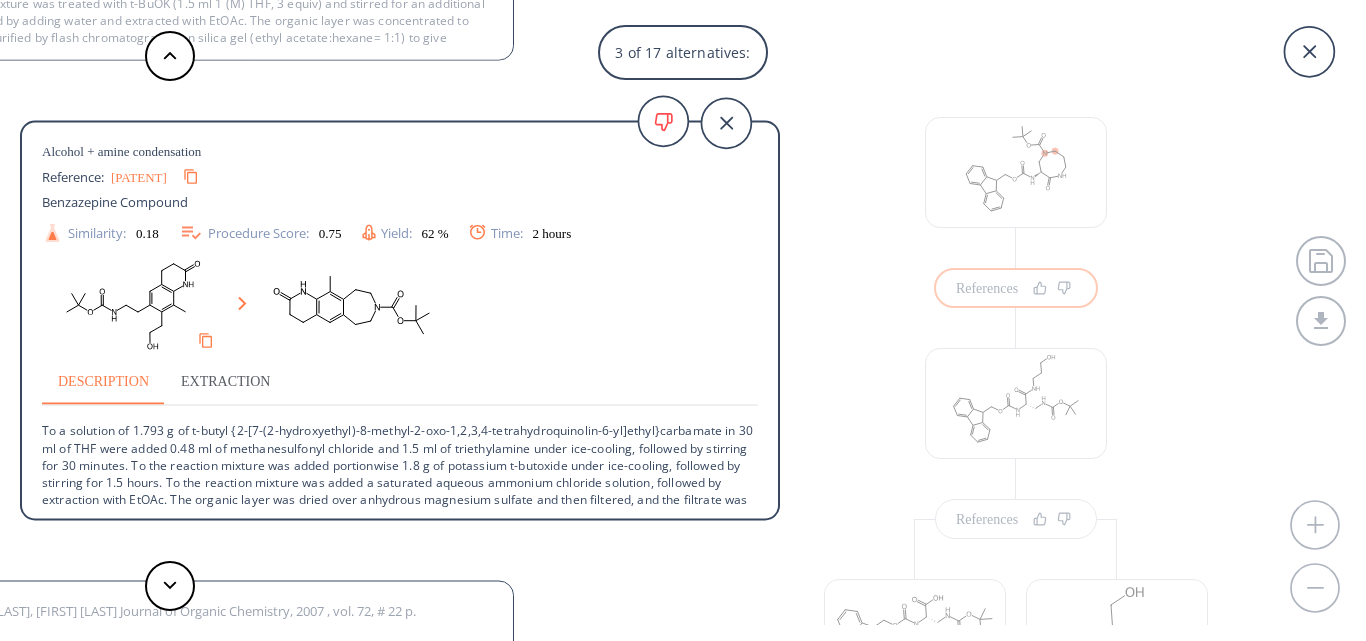 click on "Compound 8 (200 mg, 0.52 mmol) and Et3N (131 mg, 1.3 mmol, 2.5 equiv) were dissolved in dry THF (4 mL), and MsCl (89 mg, 0.78 mmol, 1.5 equiv) was added at 0 °C in one portion. The reaction mixture was stirred at rt for 45 min. TLC showed the reaction was complete. The reaction mixture was treated with t-BuOK (1.5 ml 1 (M) THF, 3 equiv) and stirred for an additional 2 h. The reaction mixture was quenched by adding water and extracted with EtOAc. The organic layer was concentrated to provide the crude product which was purified by flash chromatography on silica gel (ethyl acetate:hexane= 1:1) to give compound 9 in 60% yield. LC-MS: [M + H]+ = 364.17. 0.18   0" at bounding box center [683, 320] 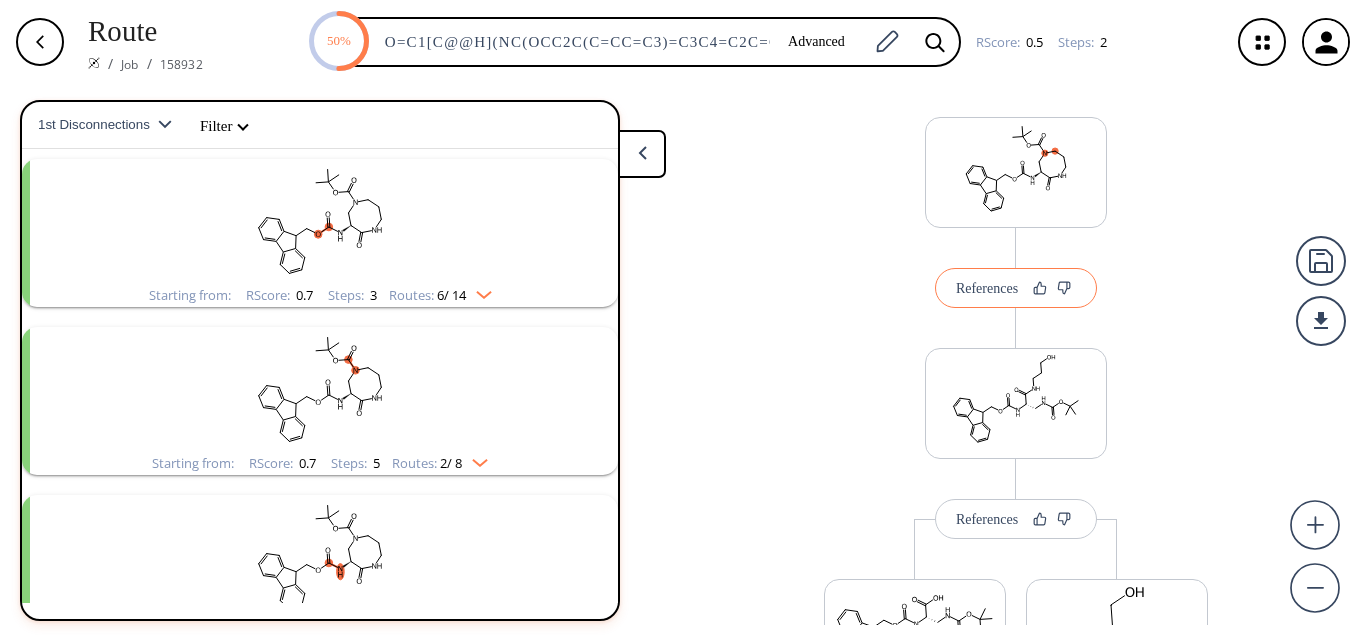 click on "References" at bounding box center [987, 288] 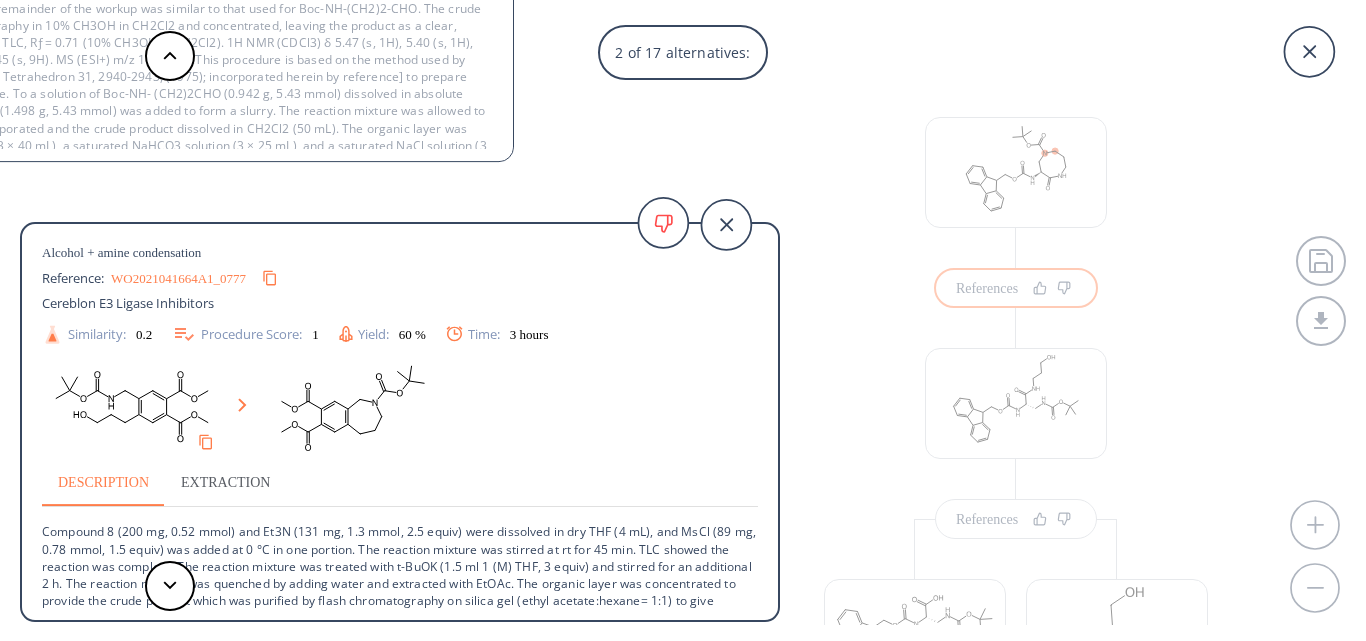 scroll, scrollTop: 100, scrollLeft: 0, axis: vertical 